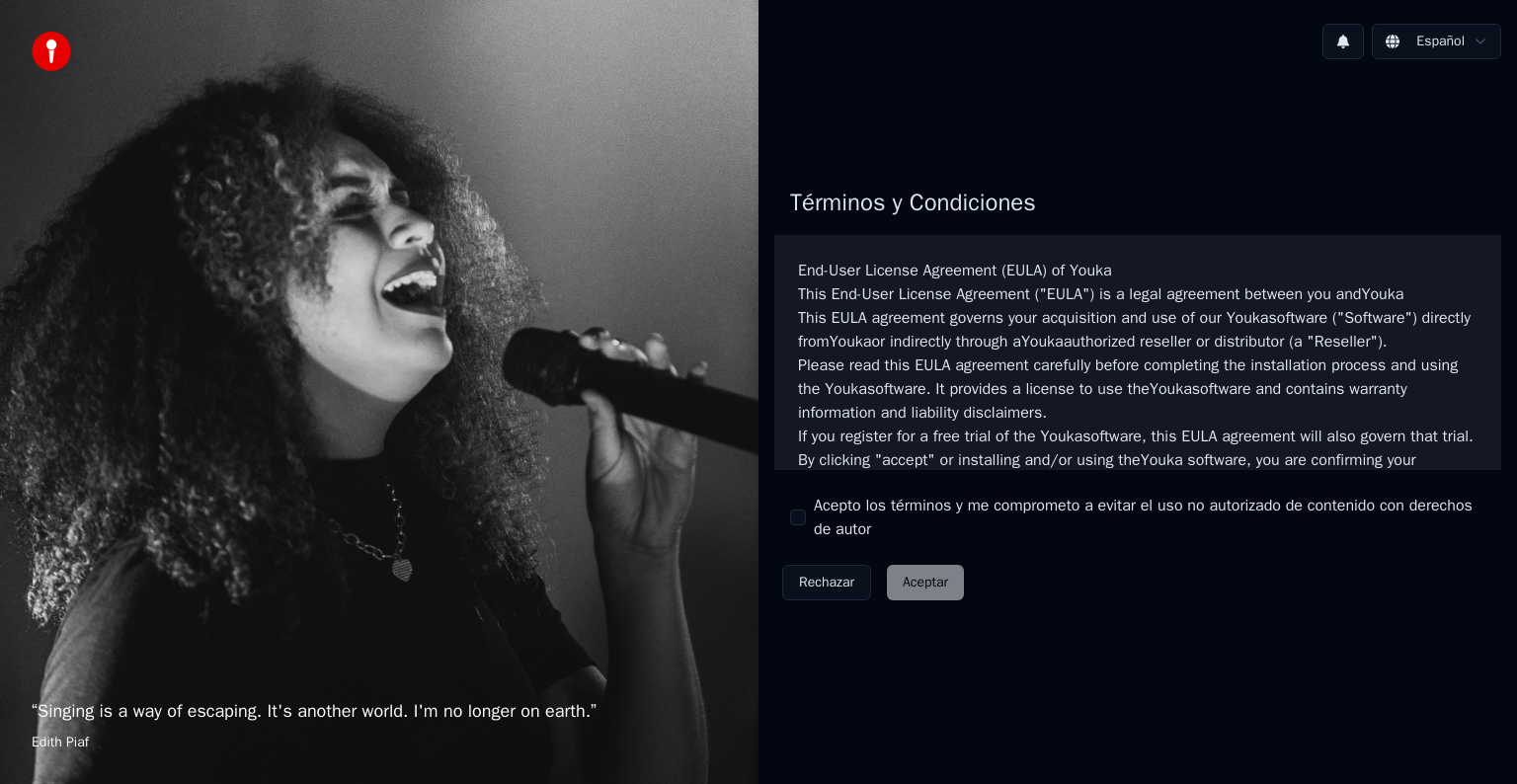 scroll, scrollTop: 0, scrollLeft: 0, axis: both 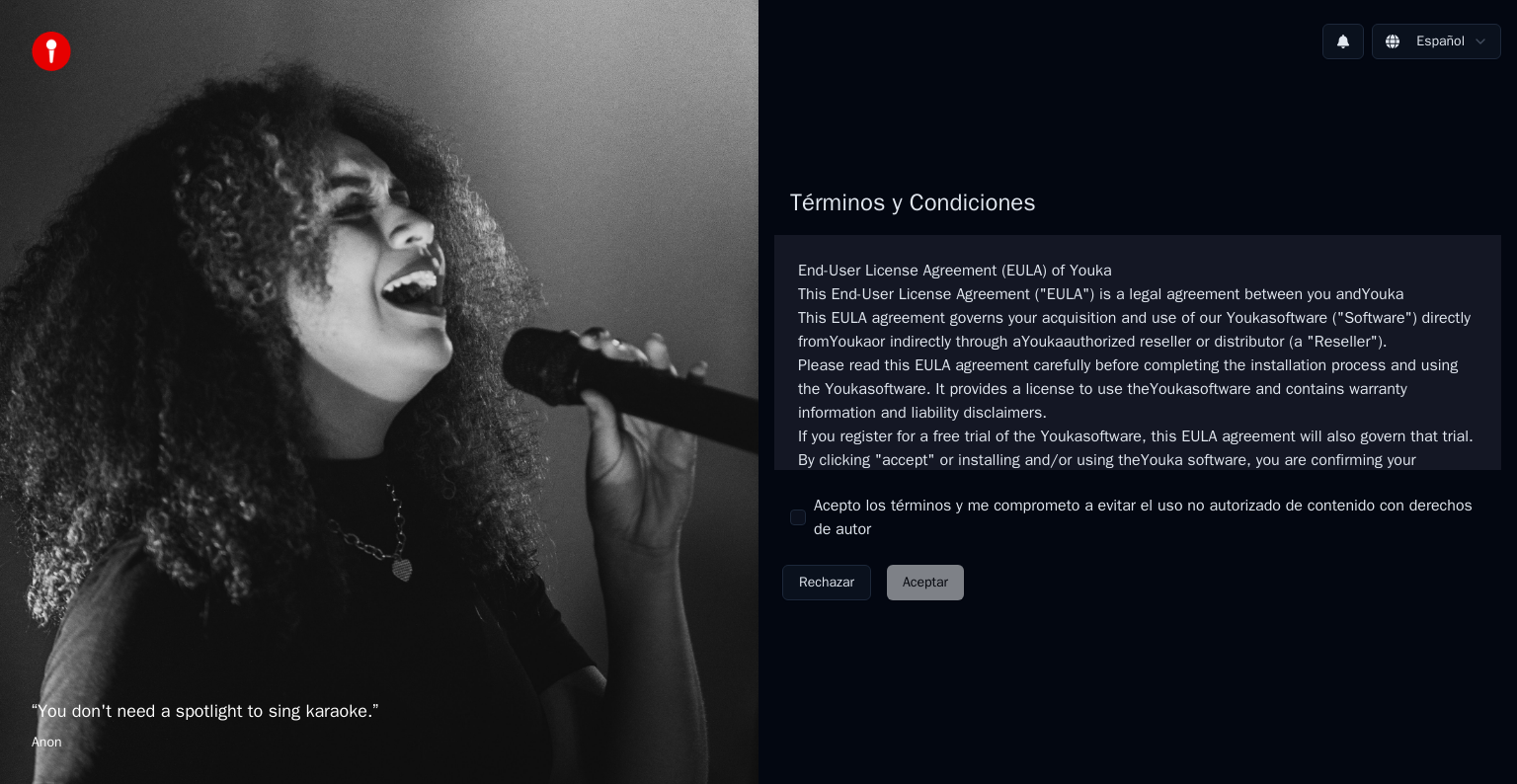 click on "Acepto los términos y me comprometo a evitar el uso no autorizado de contenido con derechos de autor" at bounding box center [798, 517] 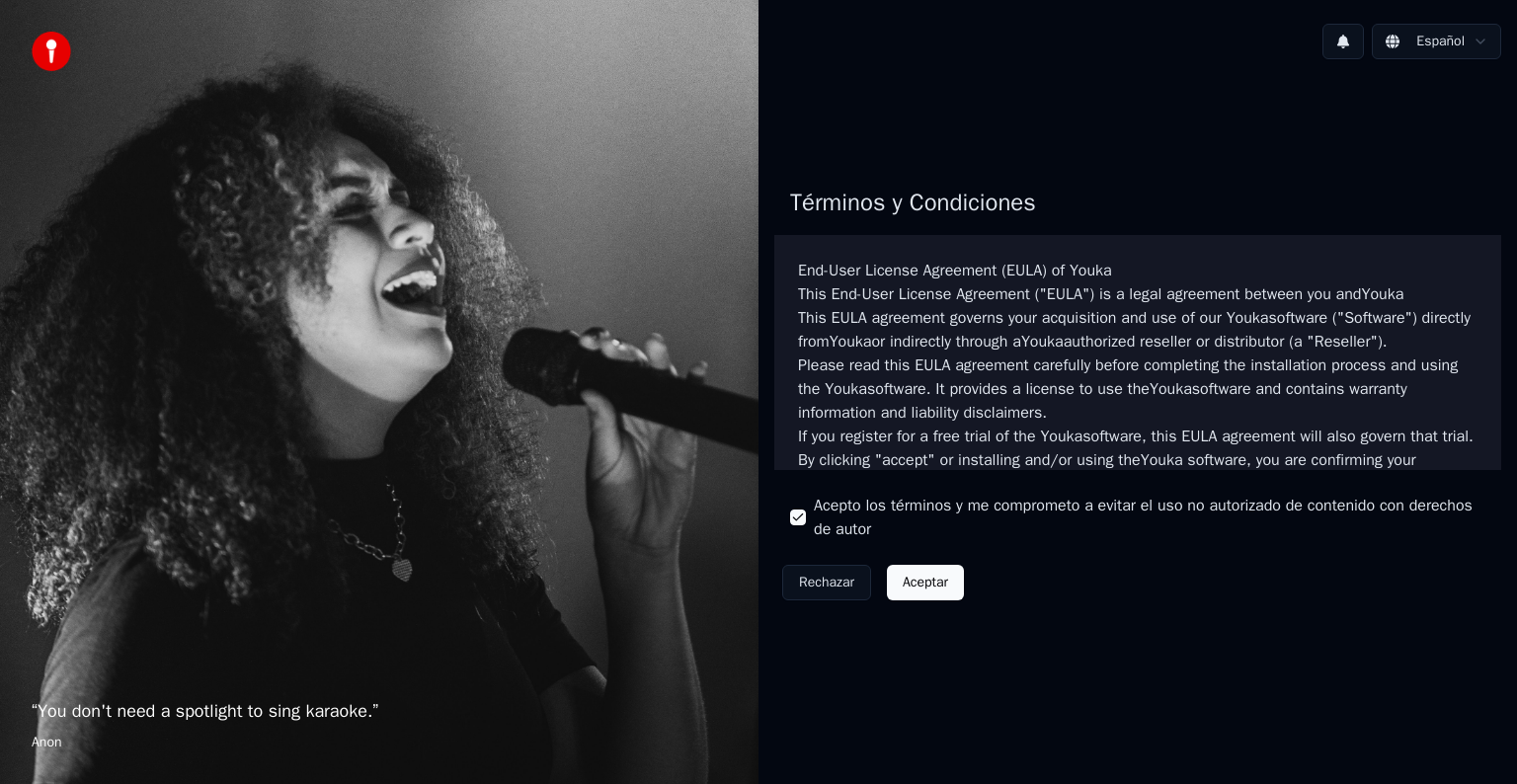 click on "Aceptar" at bounding box center [925, 583] 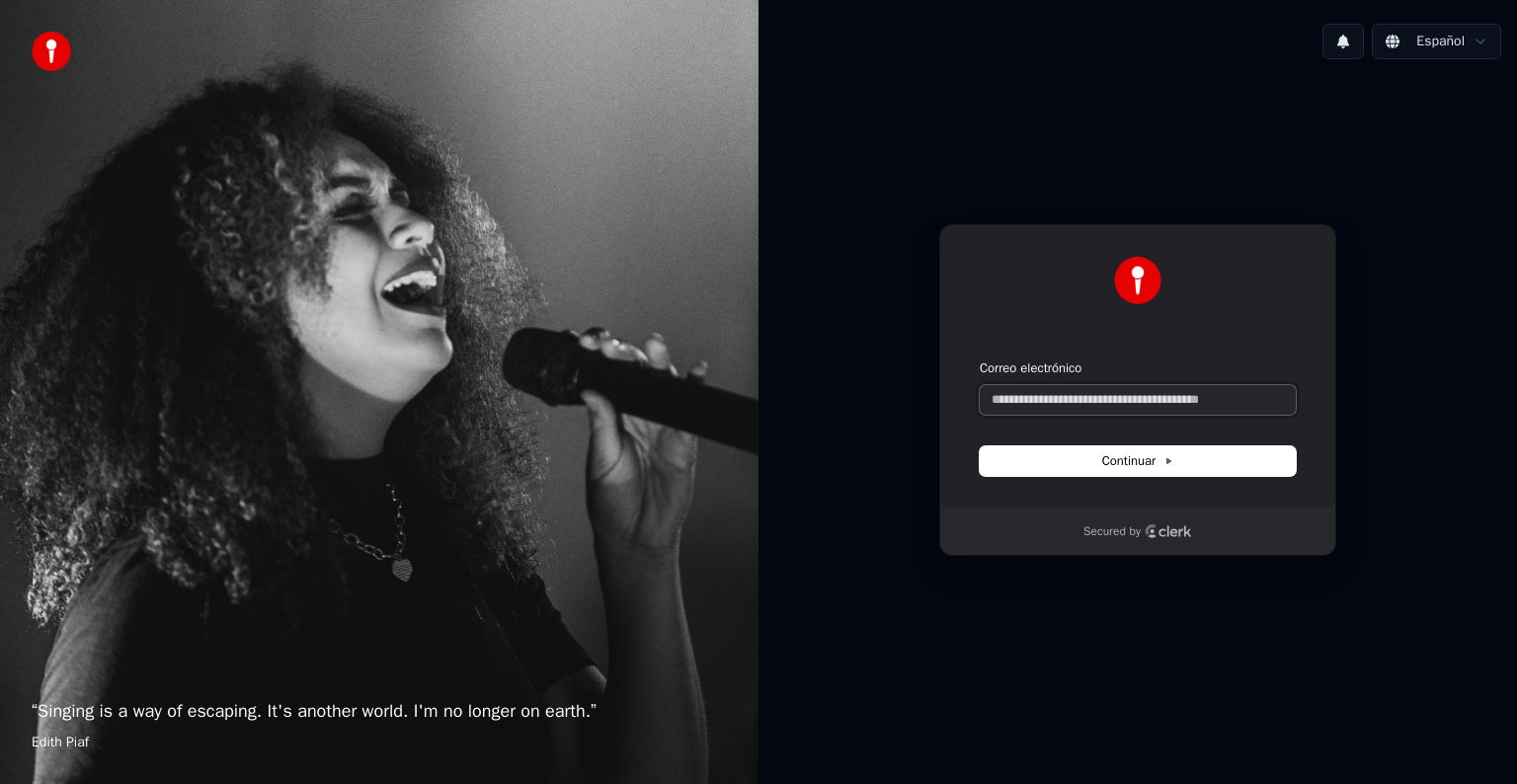 click on "Correo electrónico" at bounding box center [1138, 400] 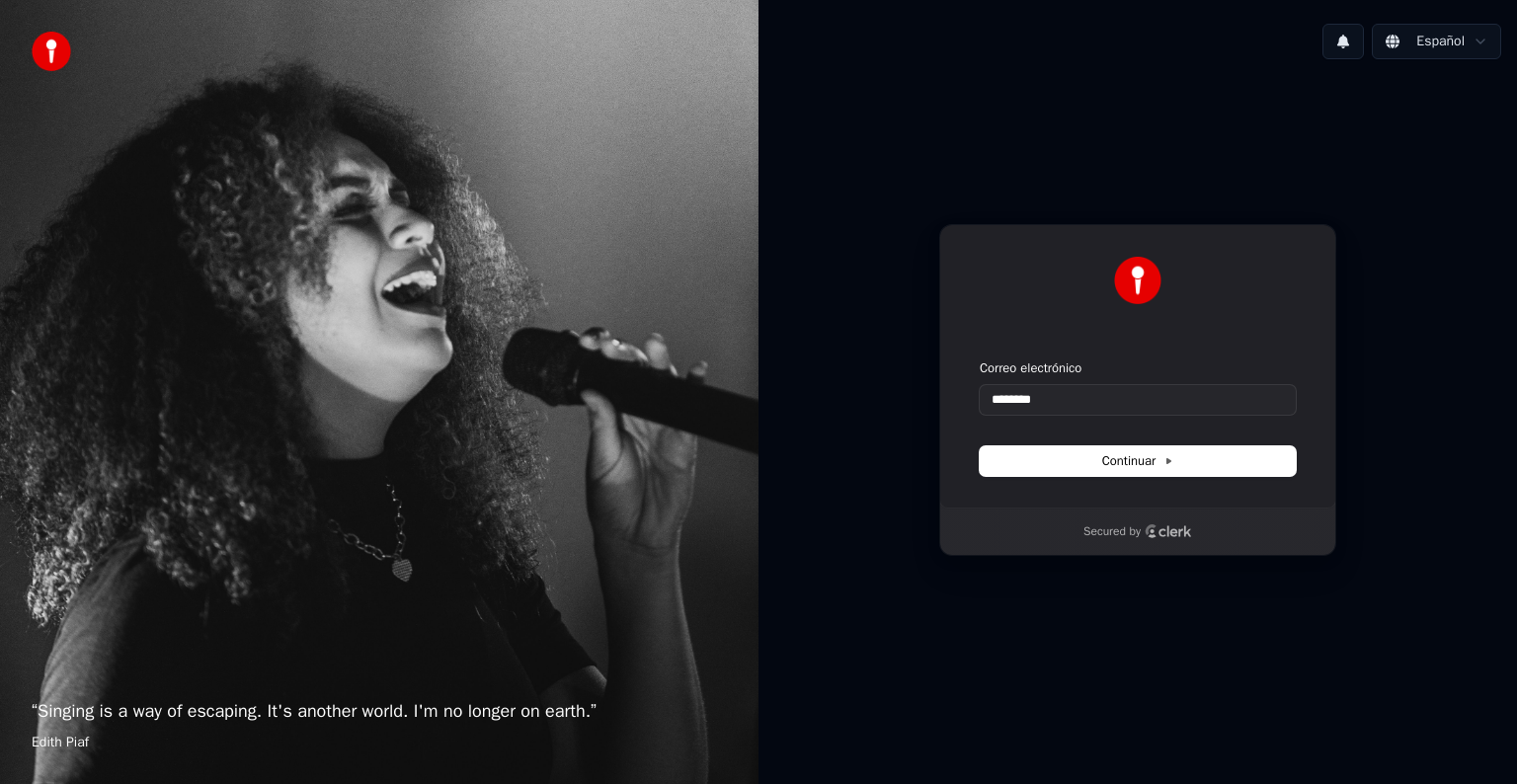 type on "********" 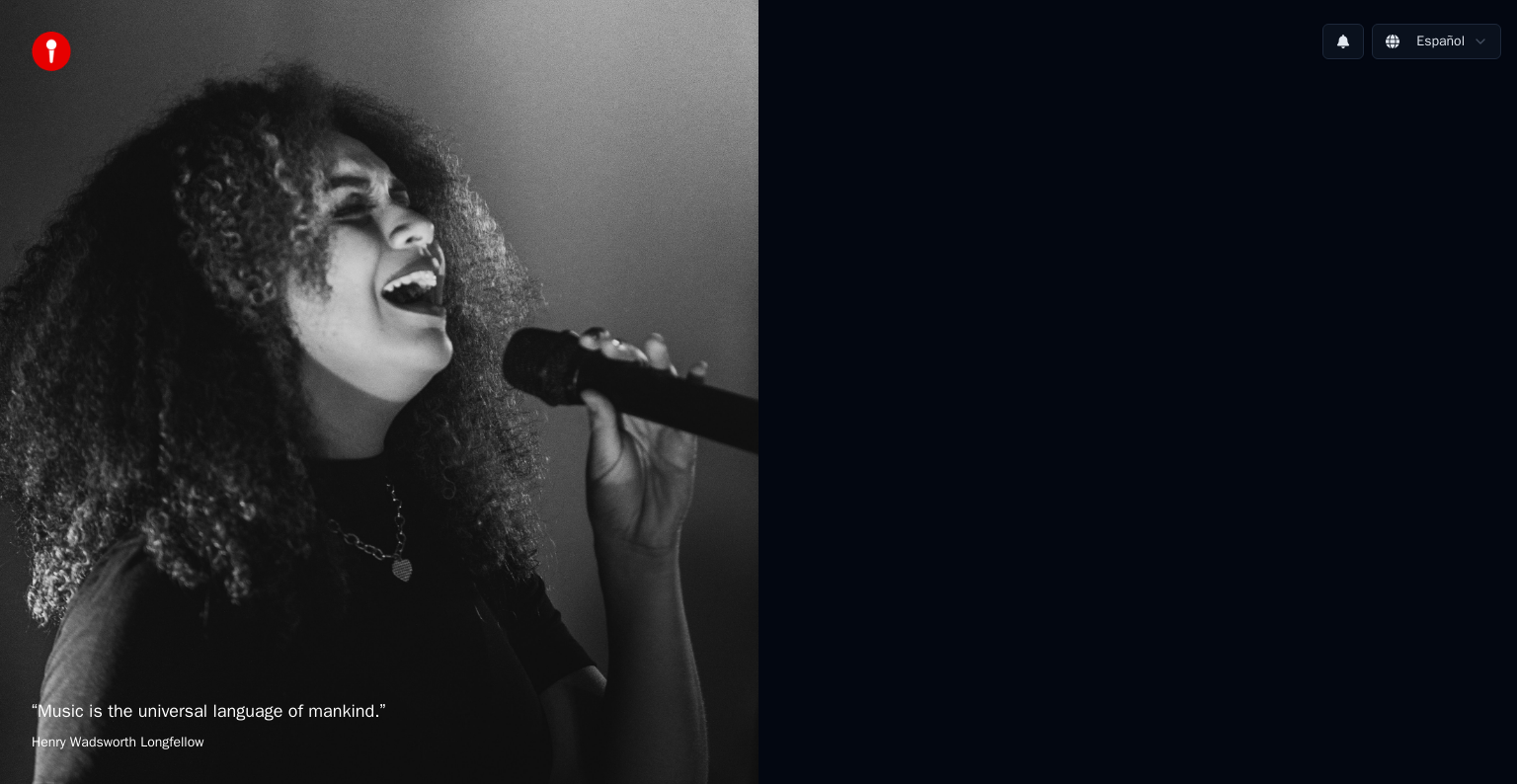 scroll, scrollTop: 0, scrollLeft: 0, axis: both 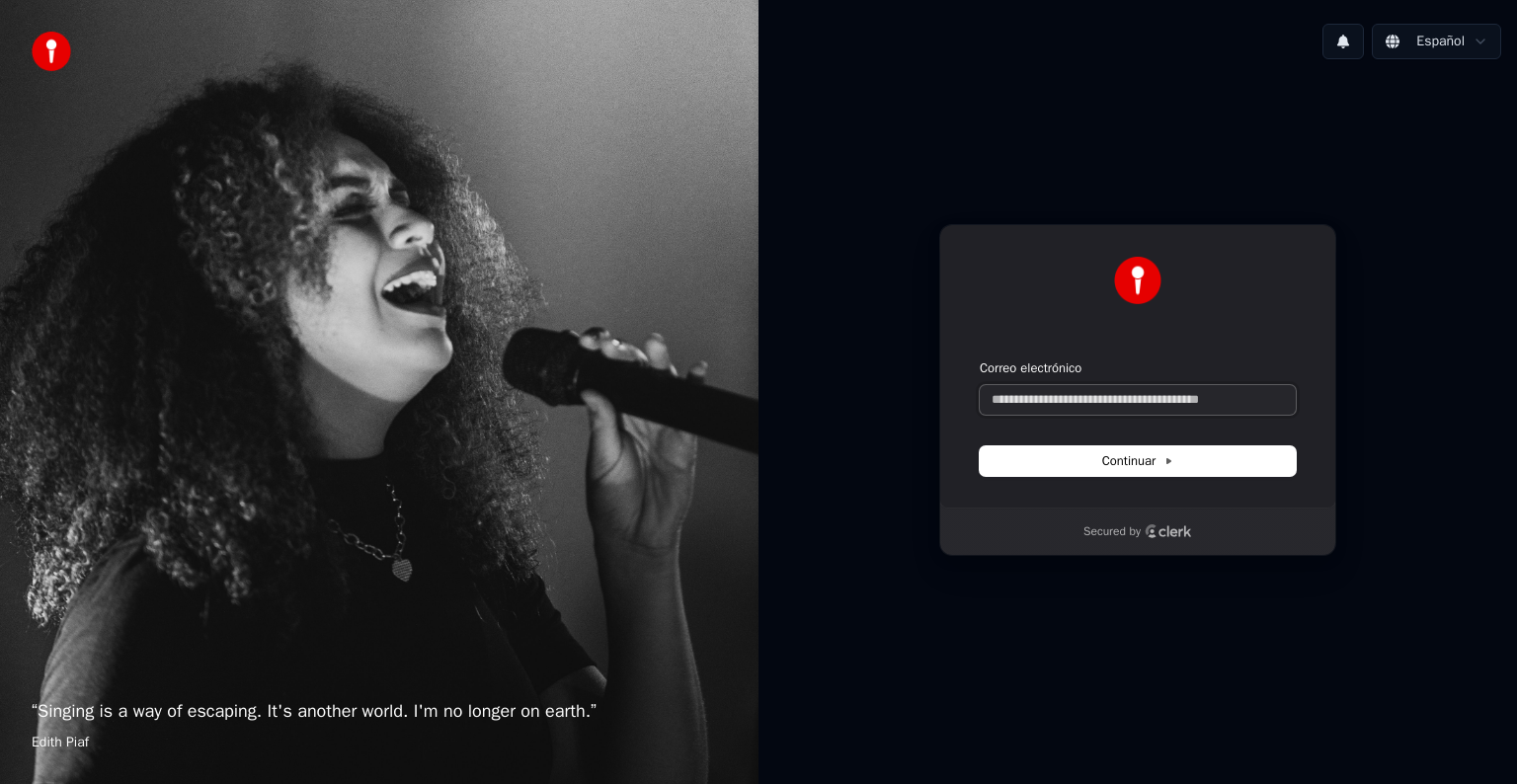 click on "Correo electrónico" at bounding box center [1138, 400] 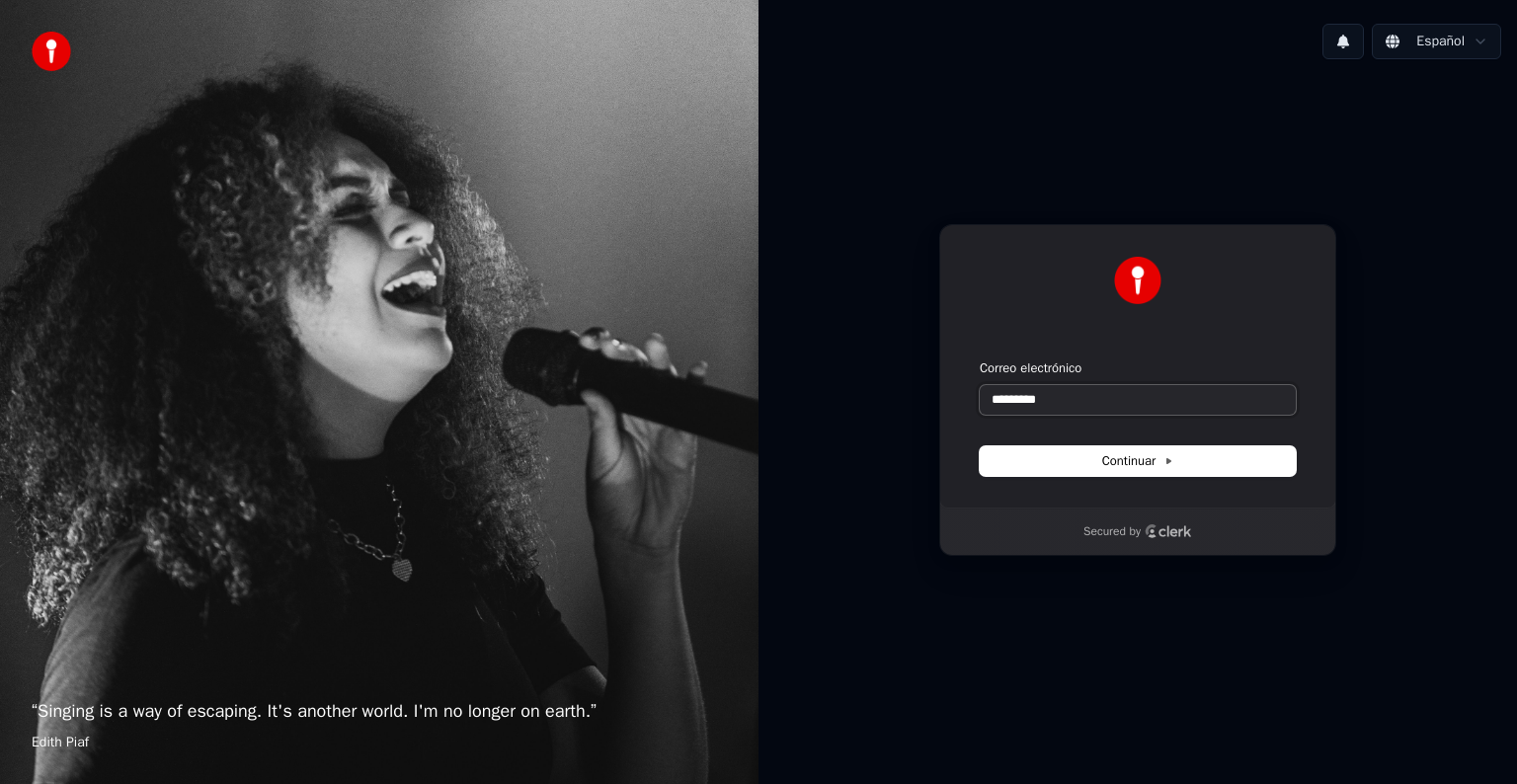 click on "*********" at bounding box center (1138, 400) 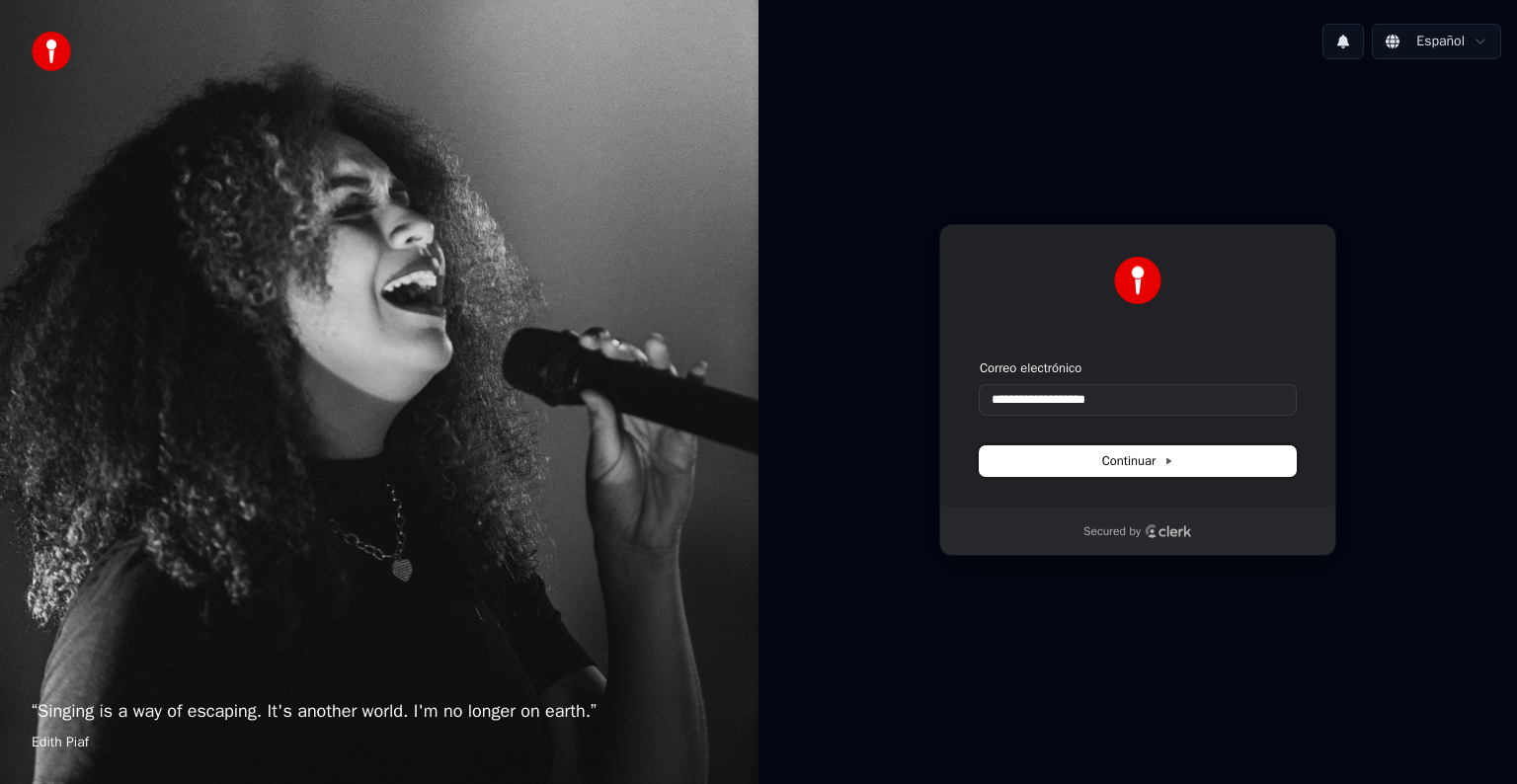 click on "Continuar" at bounding box center [1138, 461] 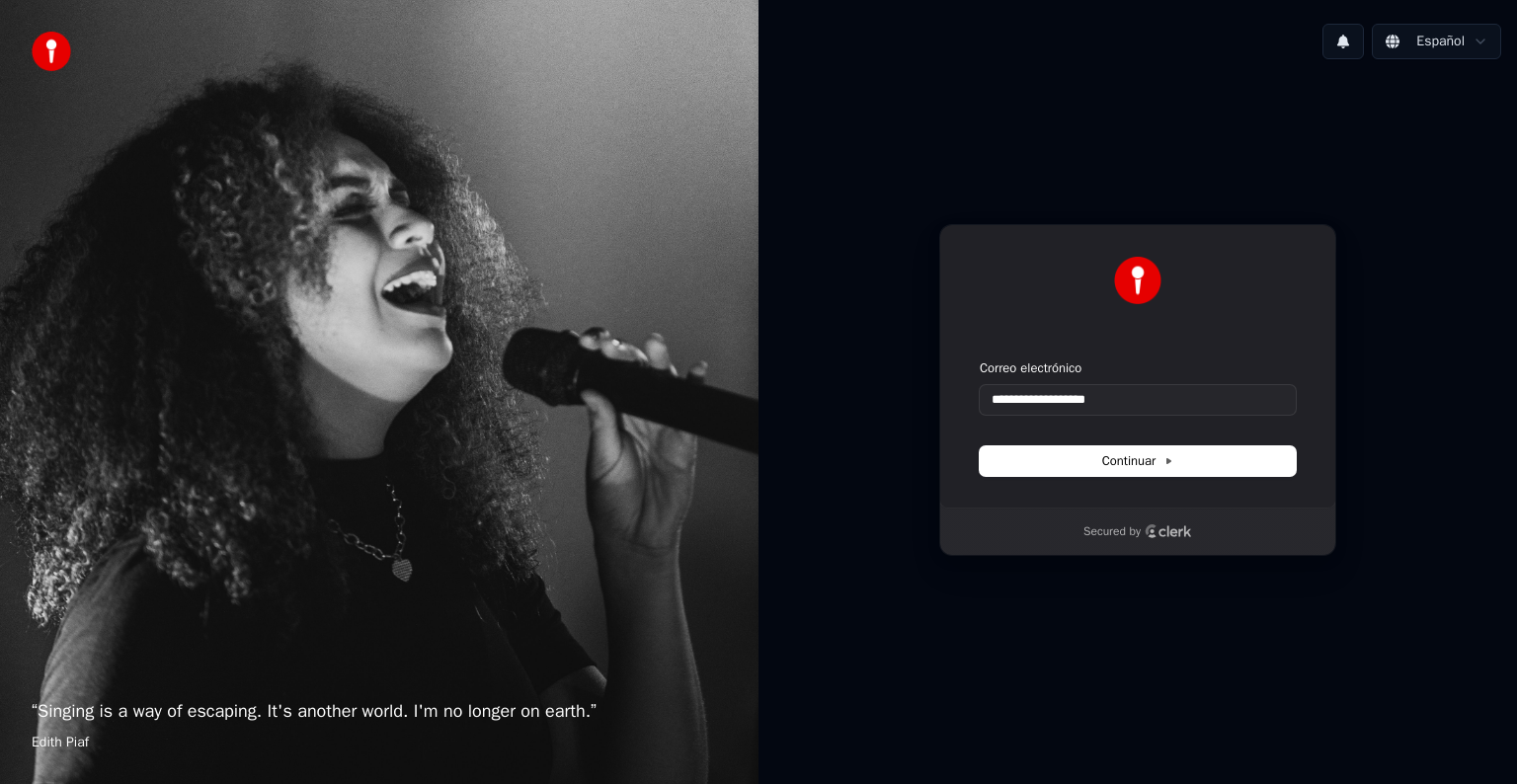 type on "**********" 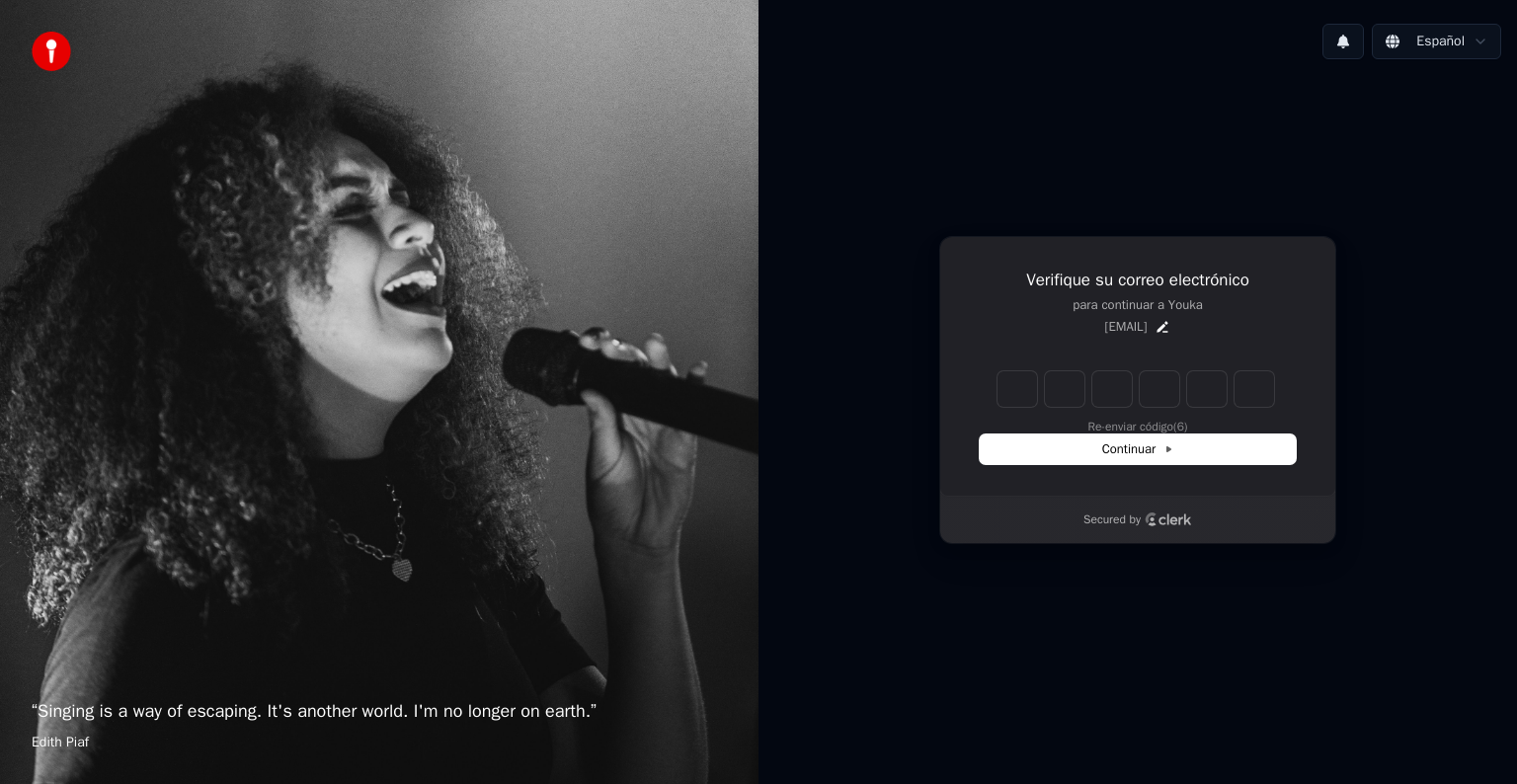 click on "Verifique su correo electrónico para continuar a Youka sebashow@hotmail.es Enter the  6 -digit verification code Re-enviar código  (6) Continuar" at bounding box center [1138, 366] 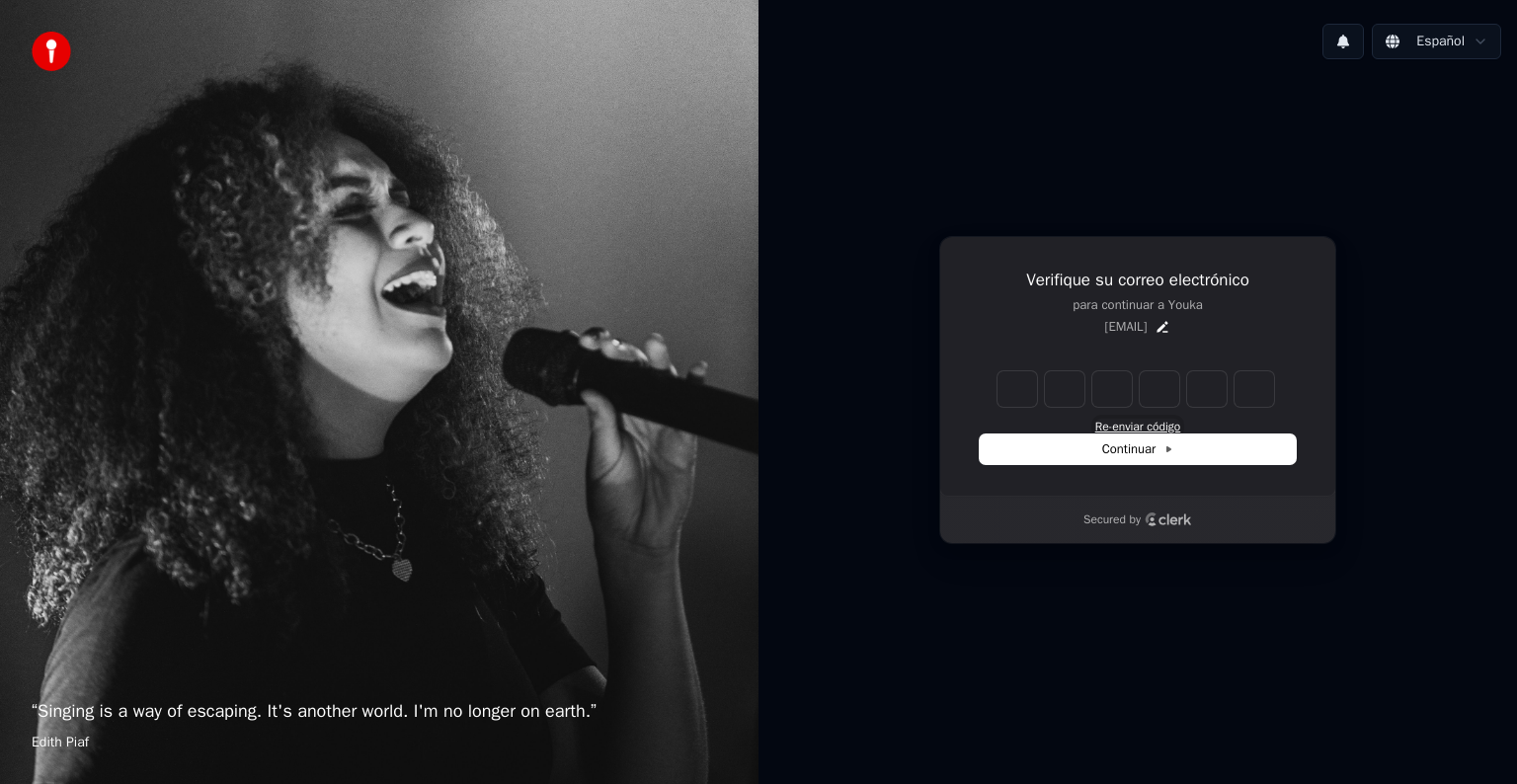 click on "Re-enviar código" at bounding box center (1138, 427) 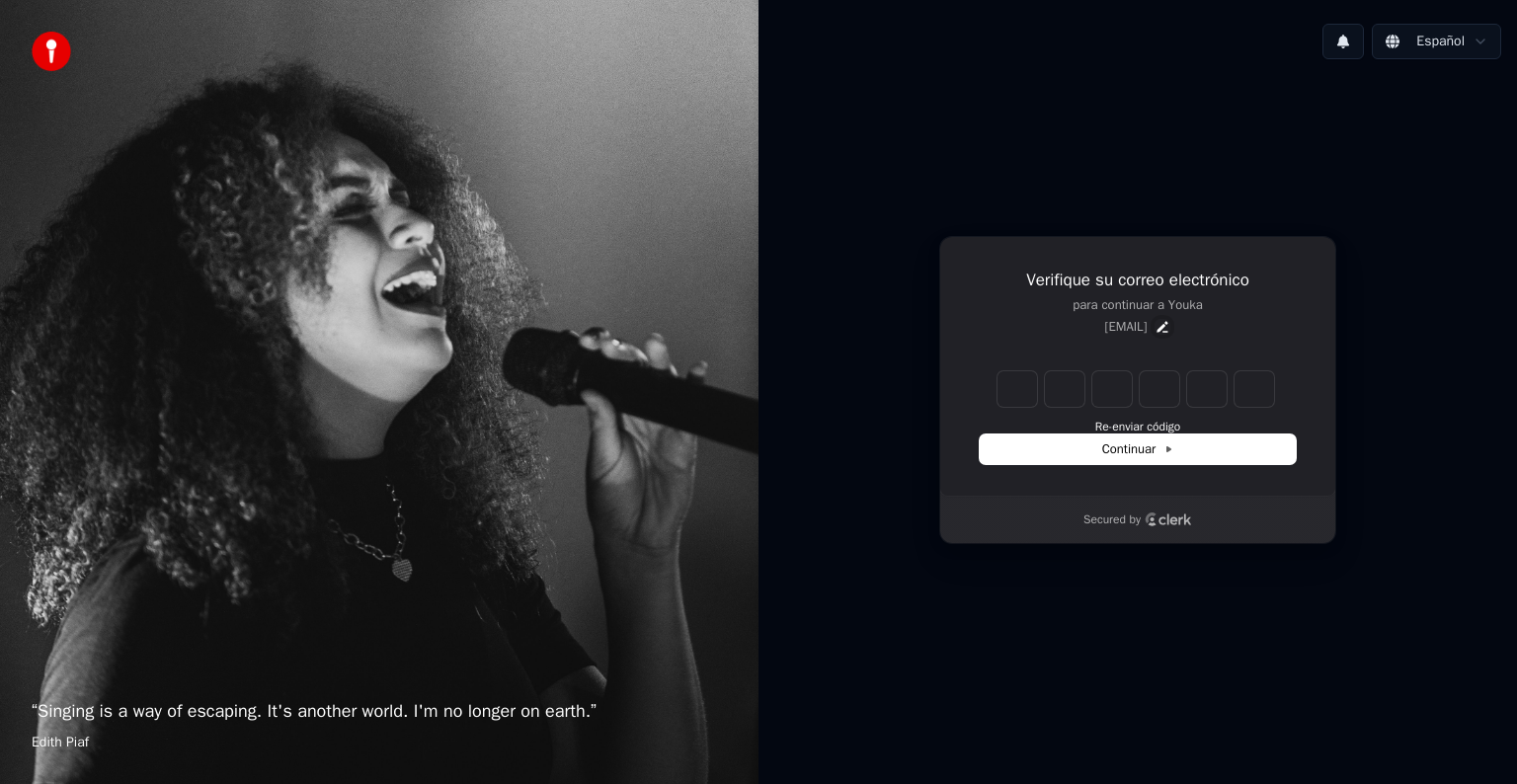 click 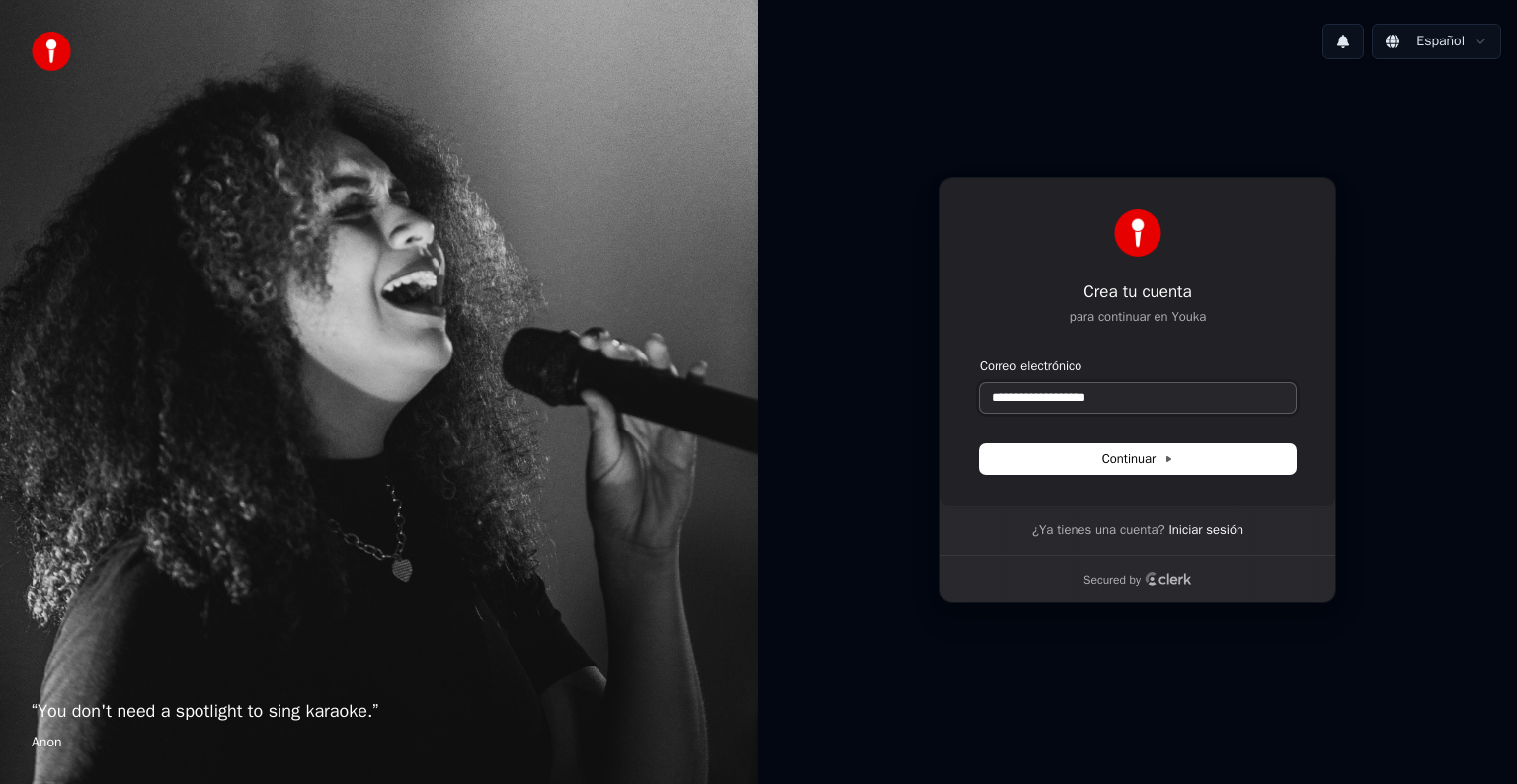 type on "**********" 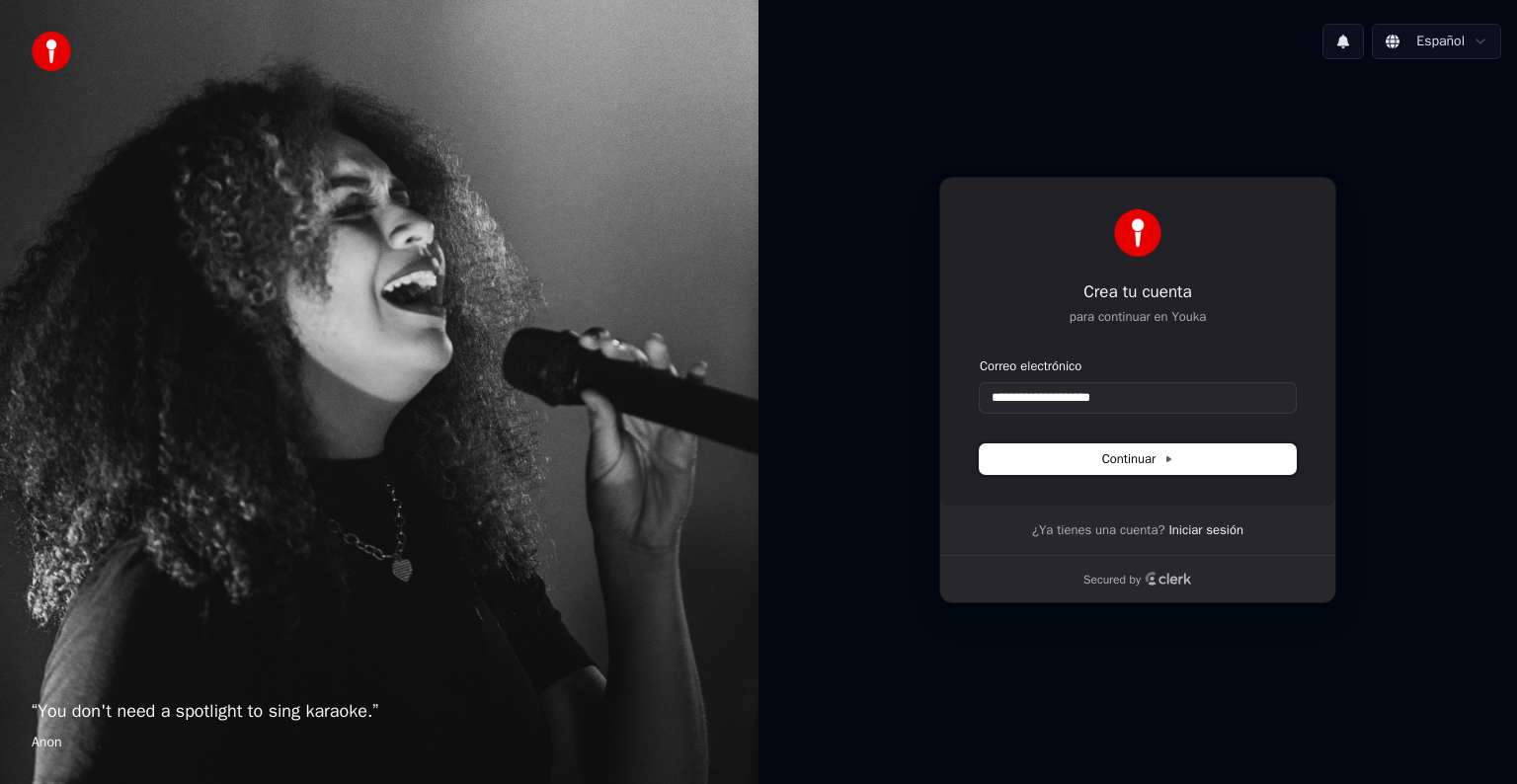 click on "Continuar" at bounding box center [1138, 459] 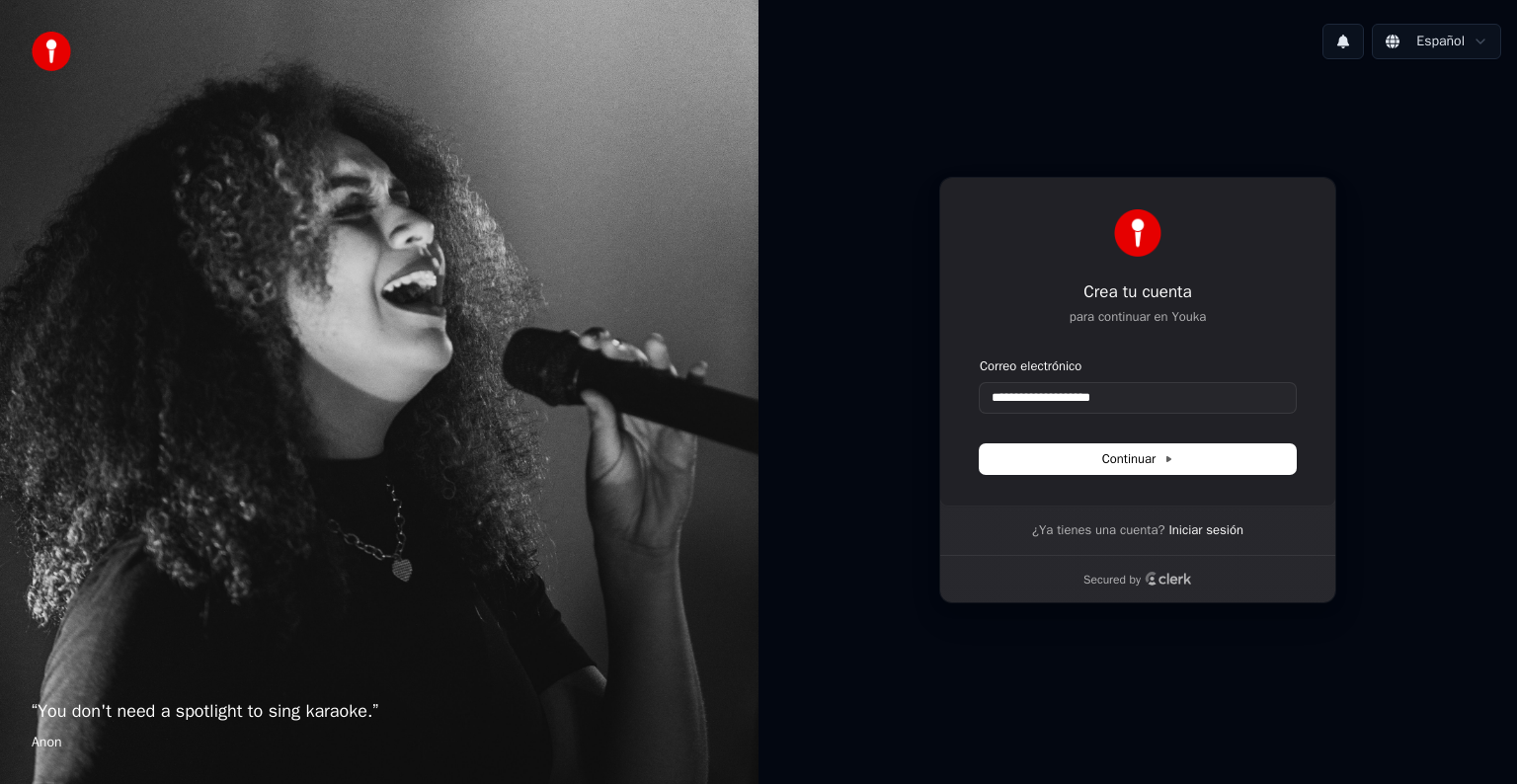type on "**********" 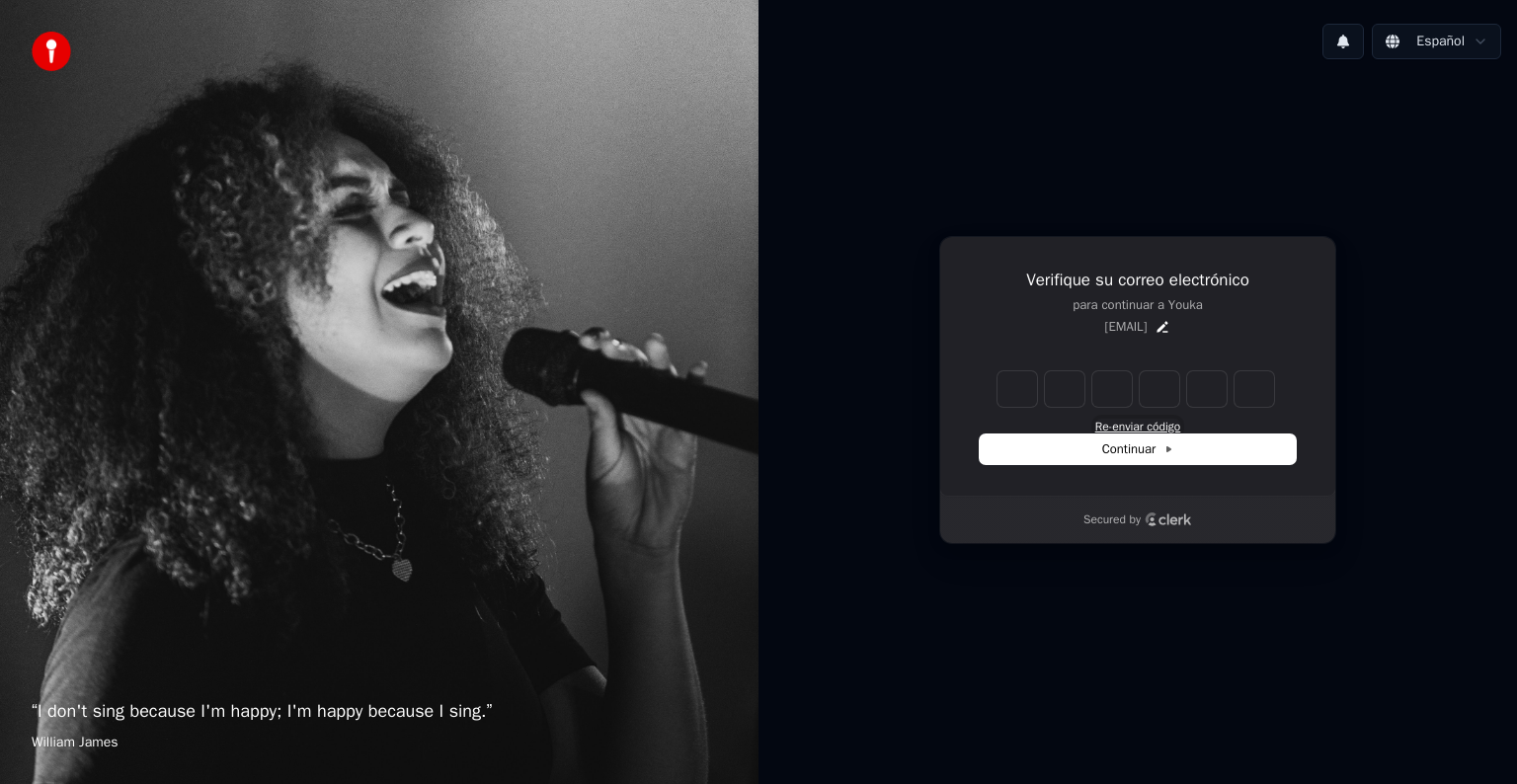 click on "Re-enviar código" at bounding box center (1138, 427) 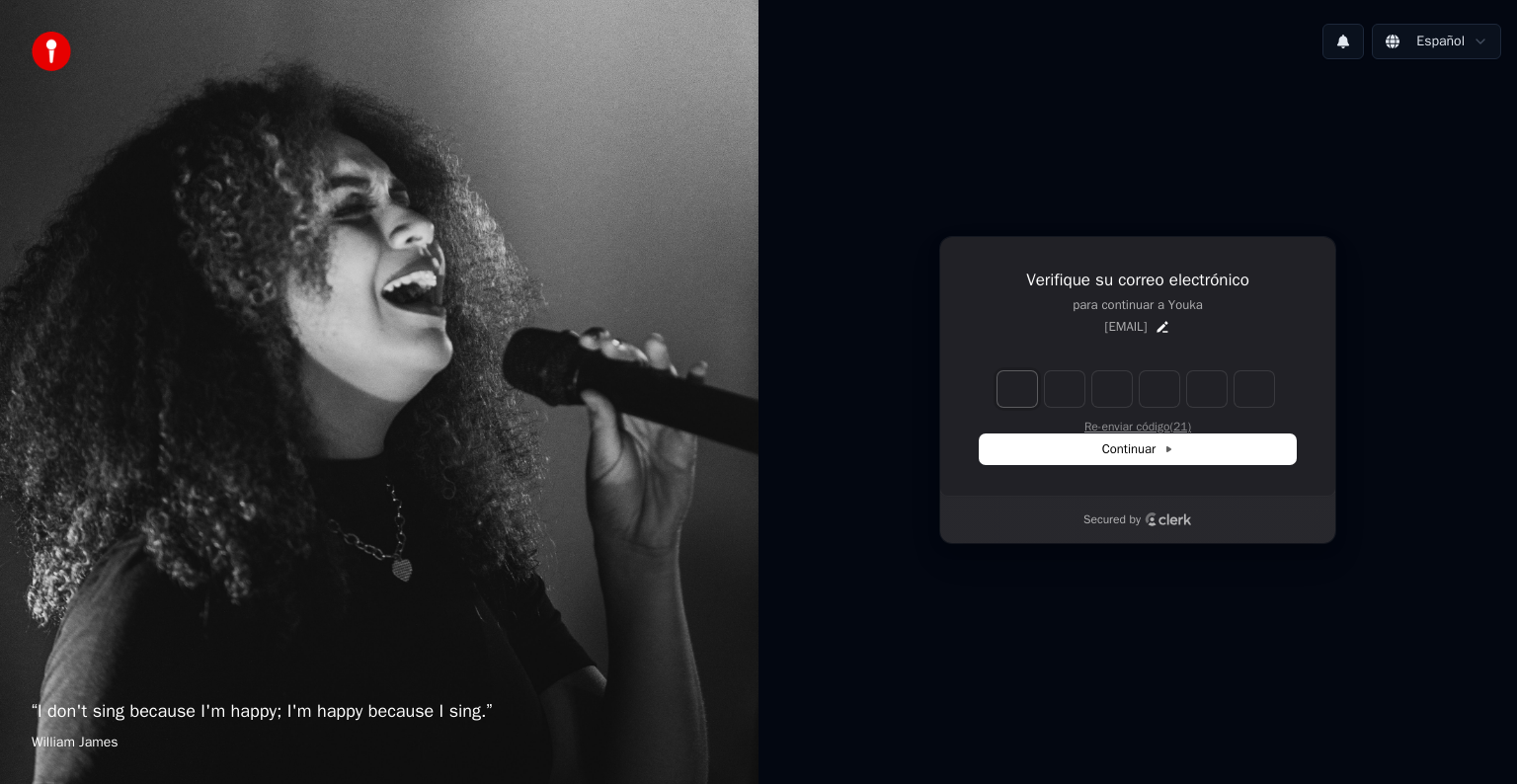 type on "*" 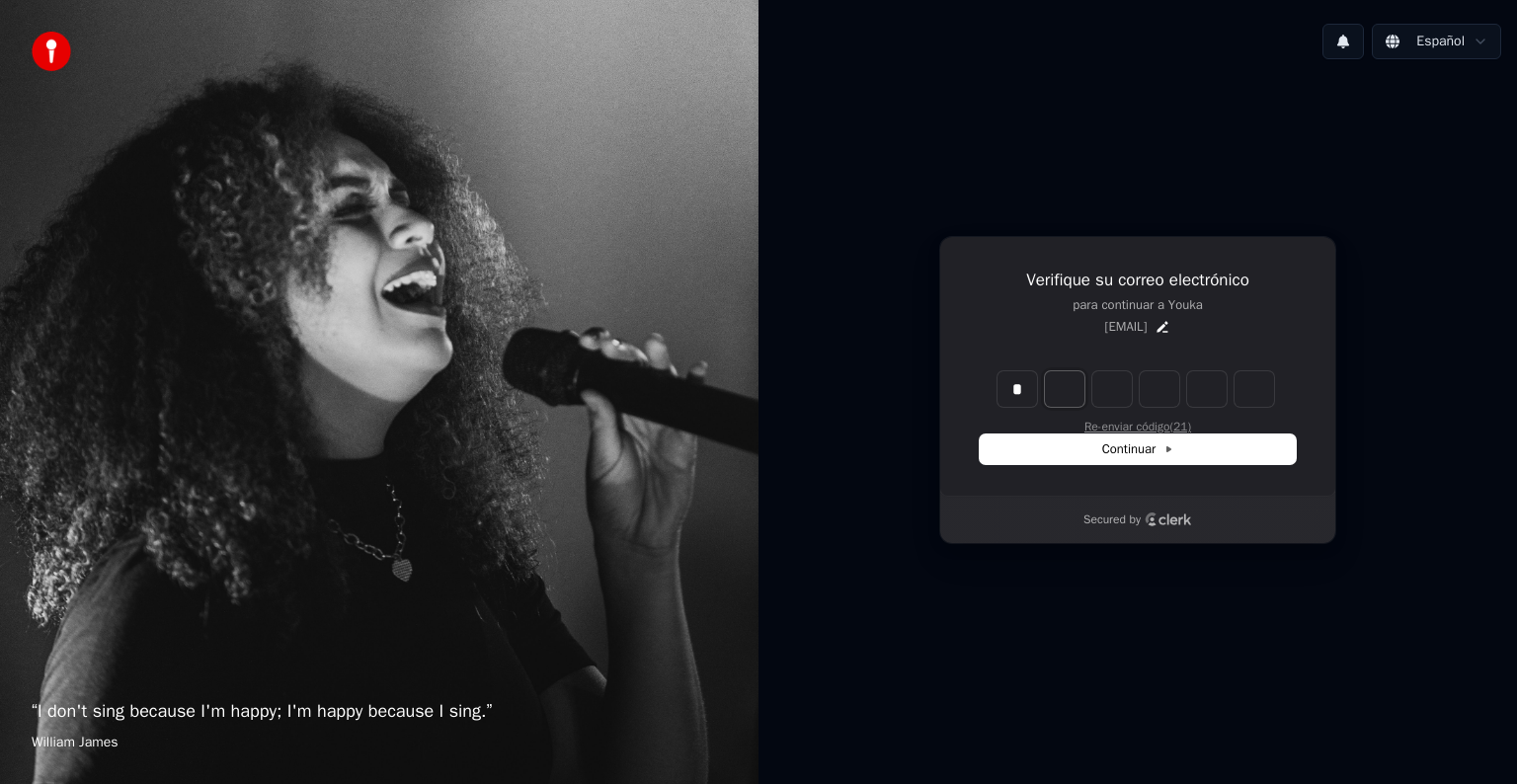 type on "*" 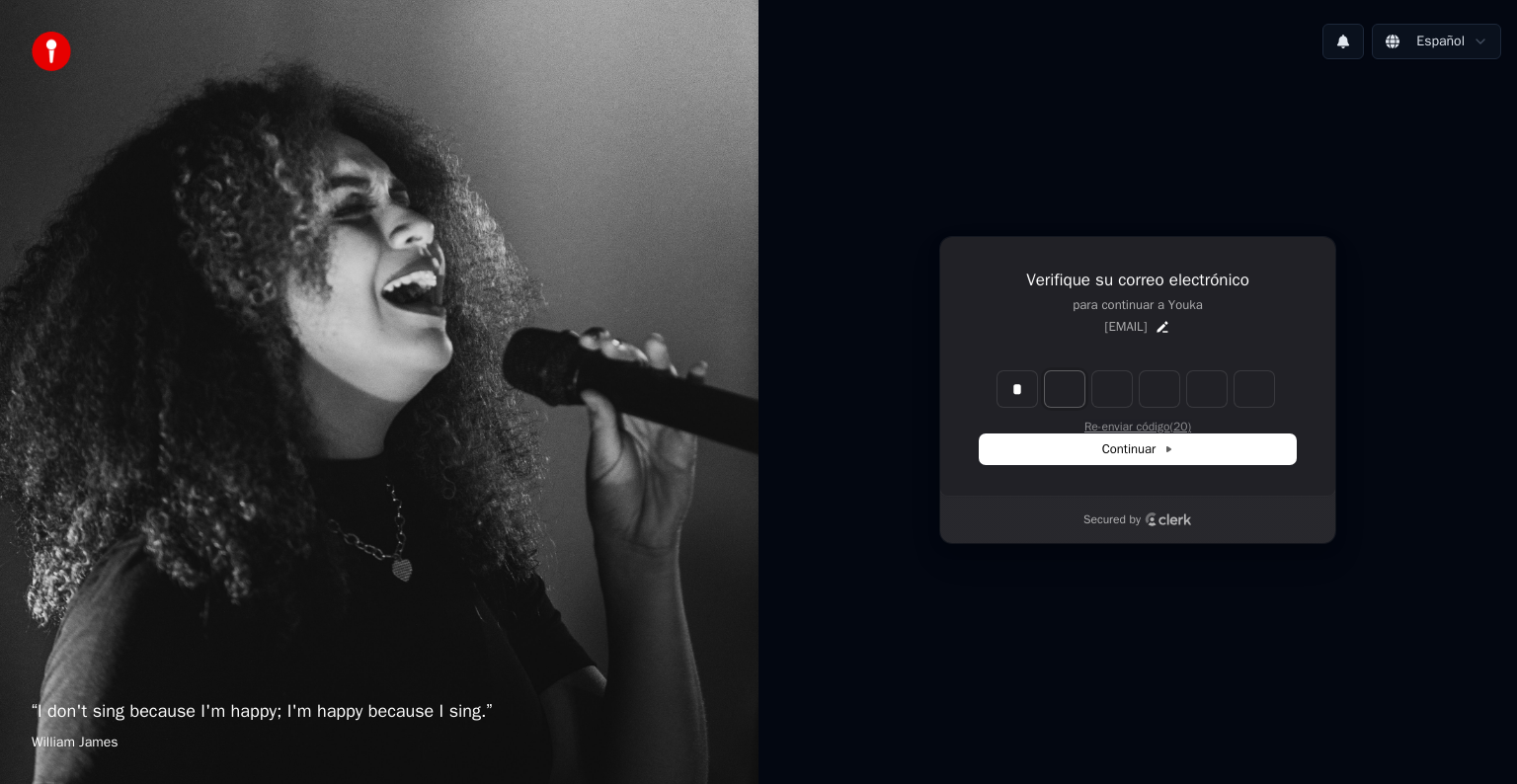 type on "*" 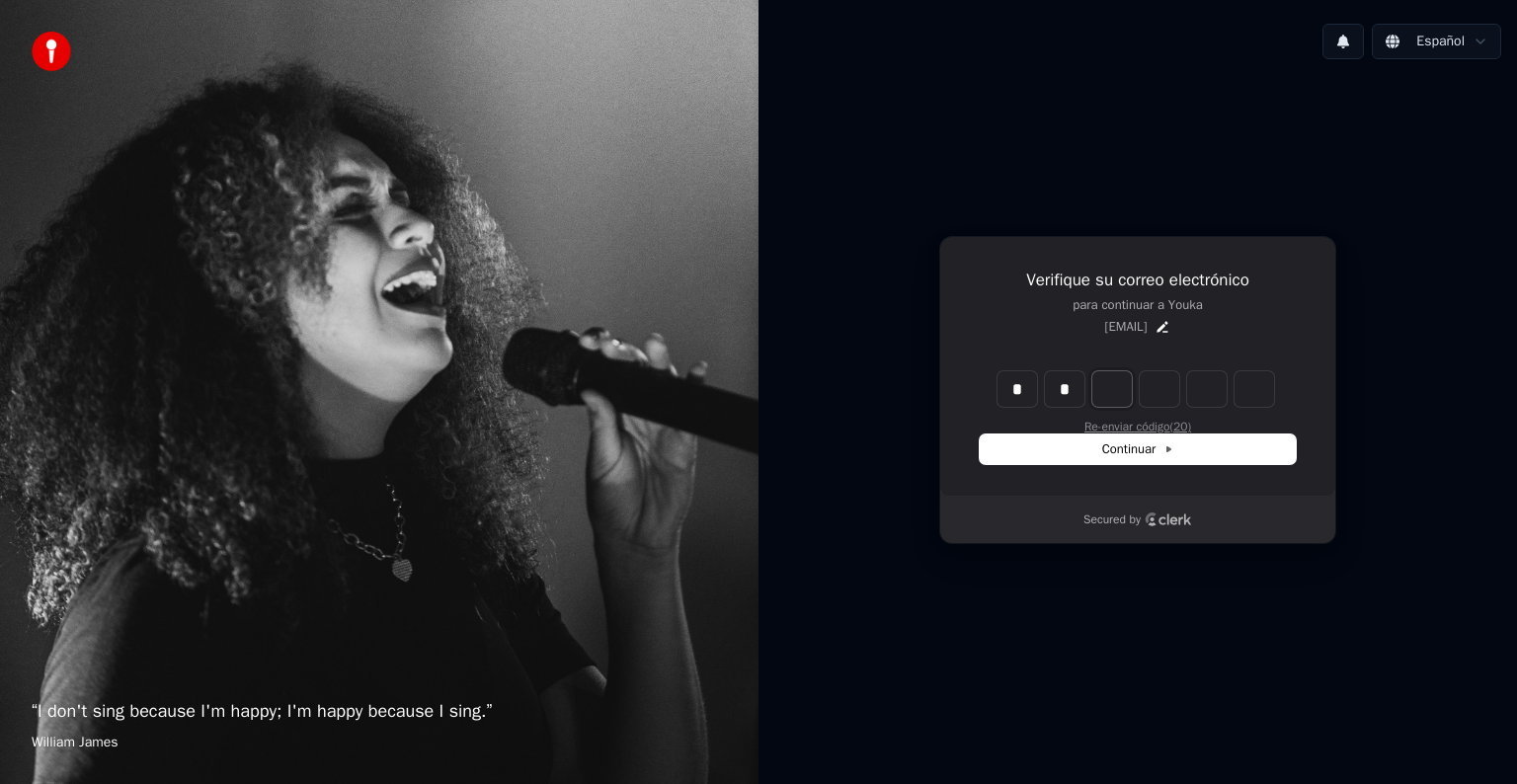 type on "**" 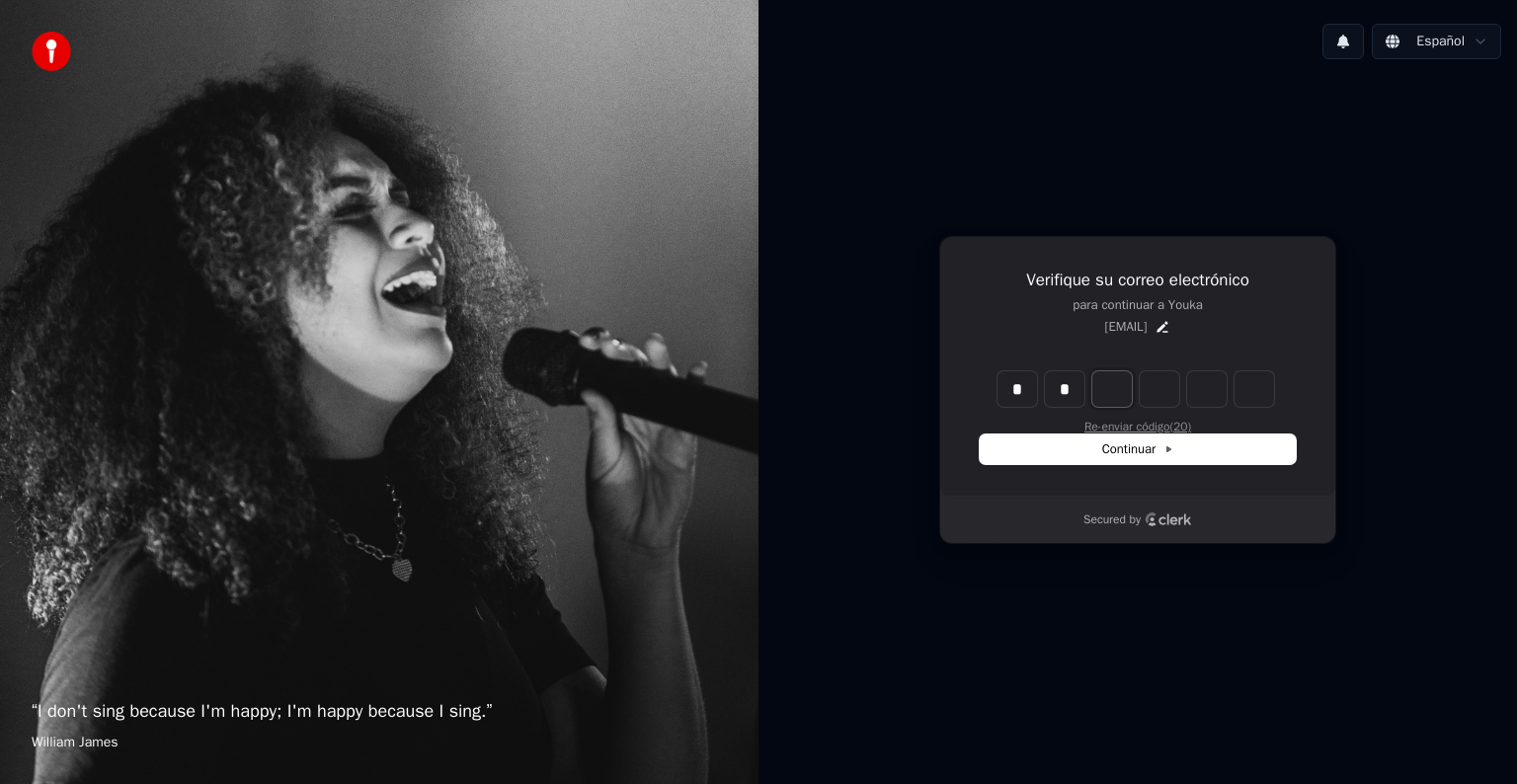 type on "*" 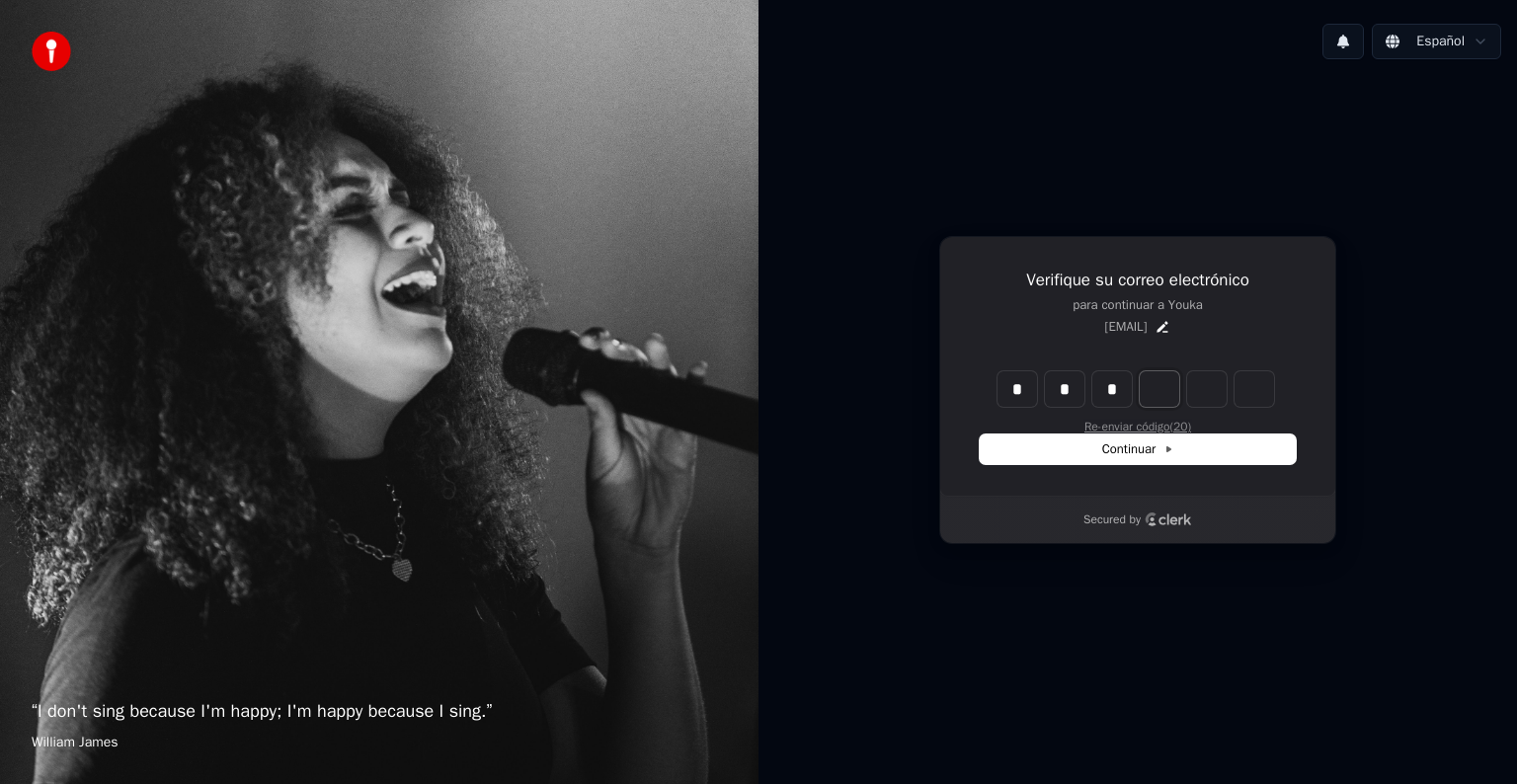 type on "***" 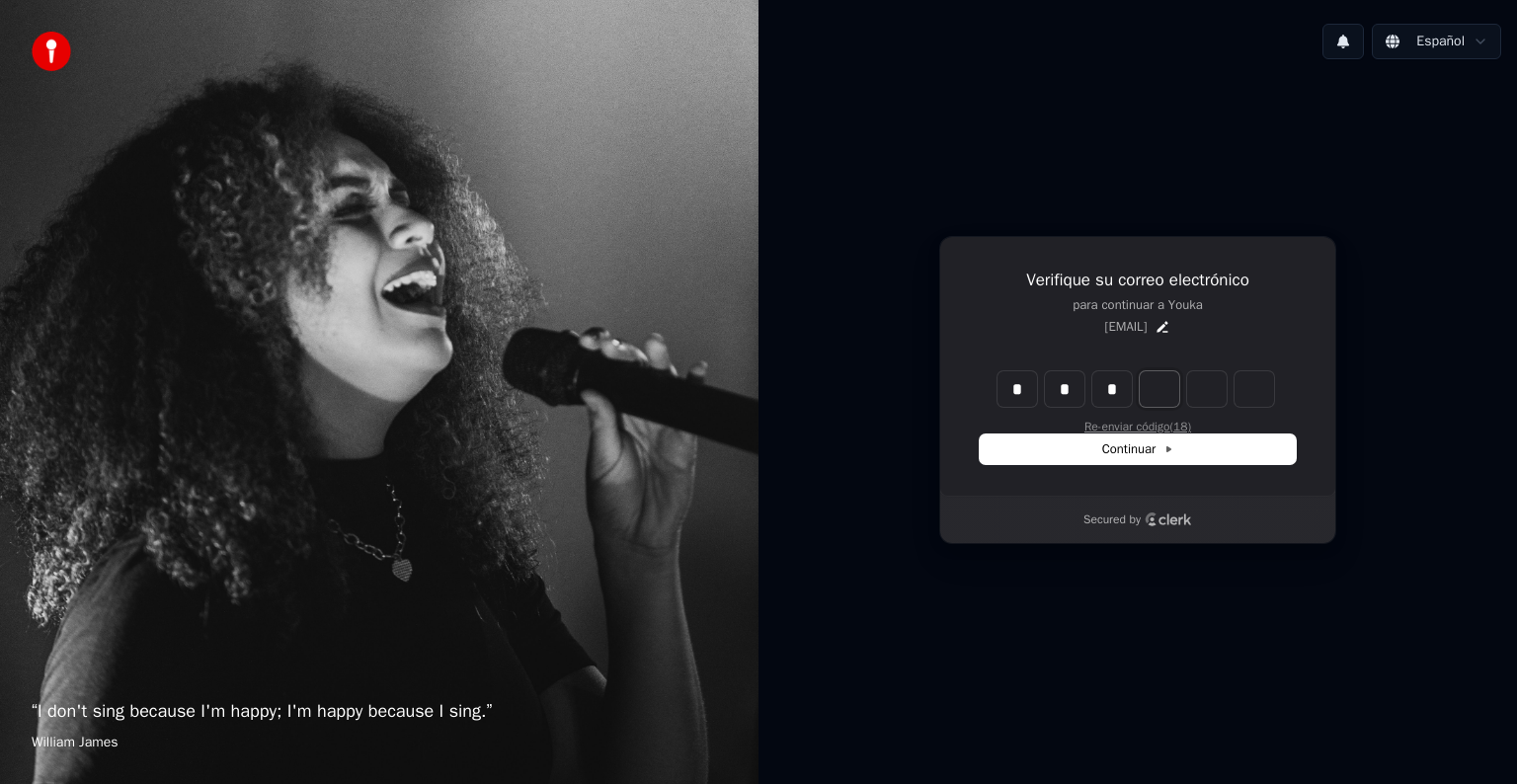 type on "*" 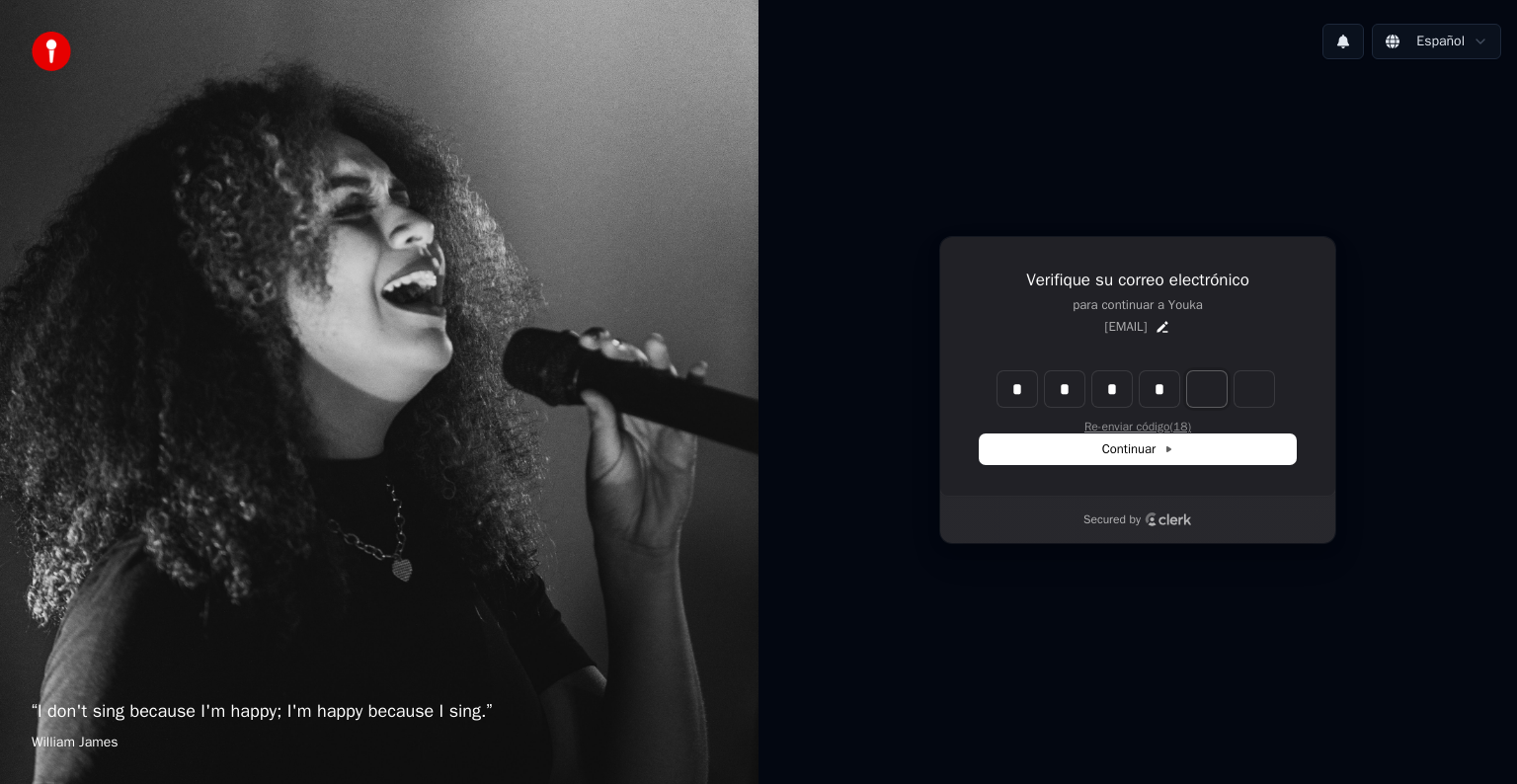 type on "****" 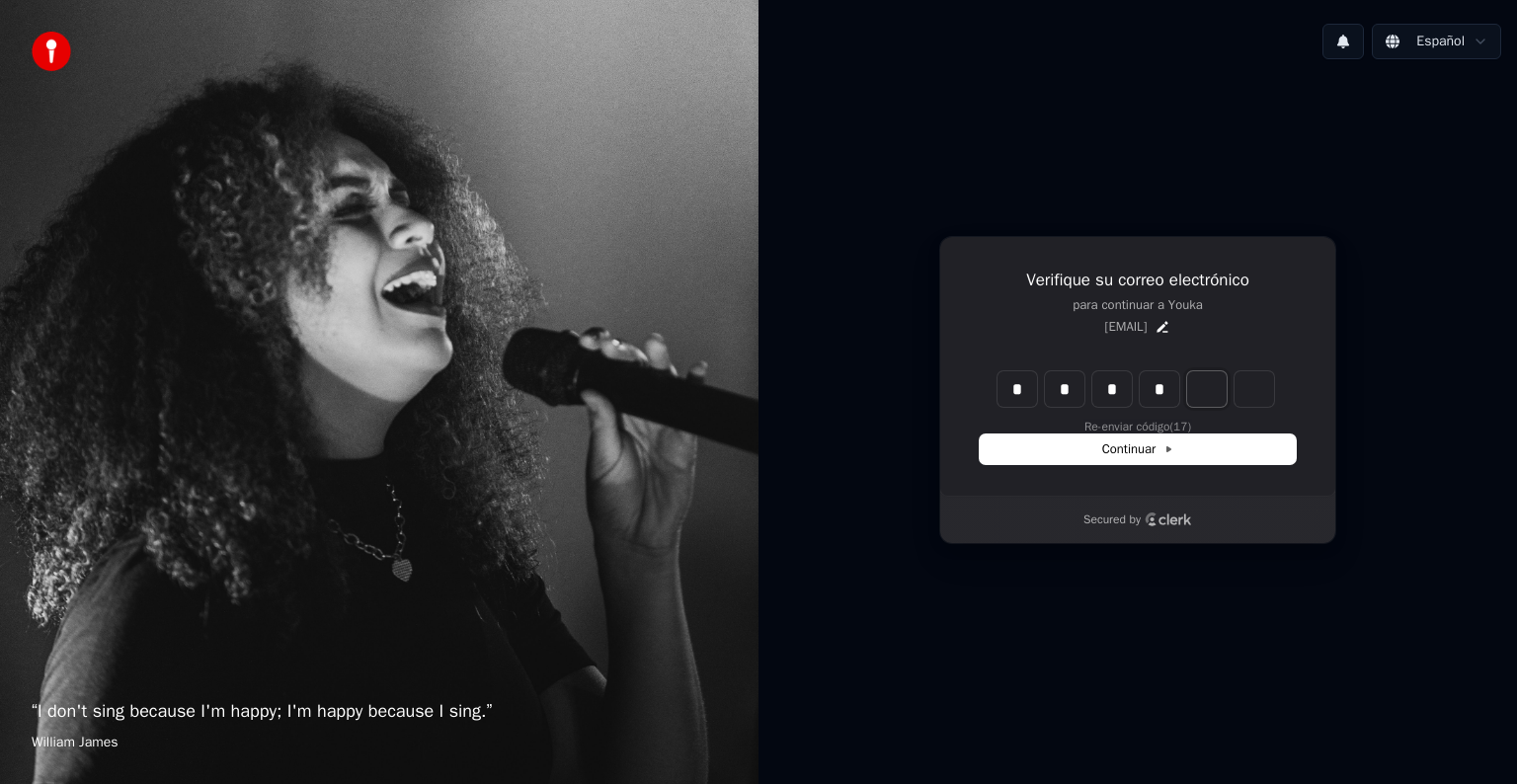 type on "*" 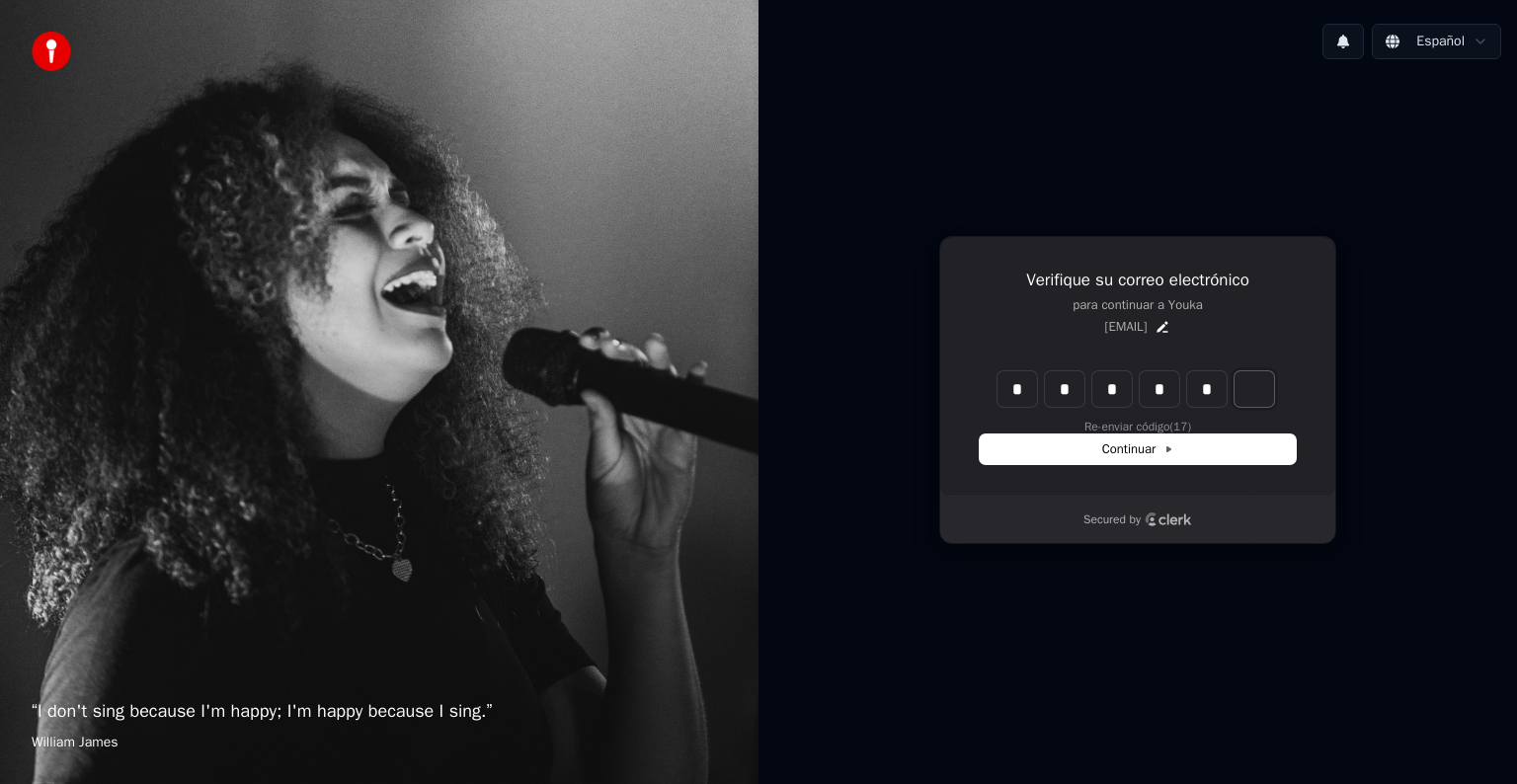 type on "******" 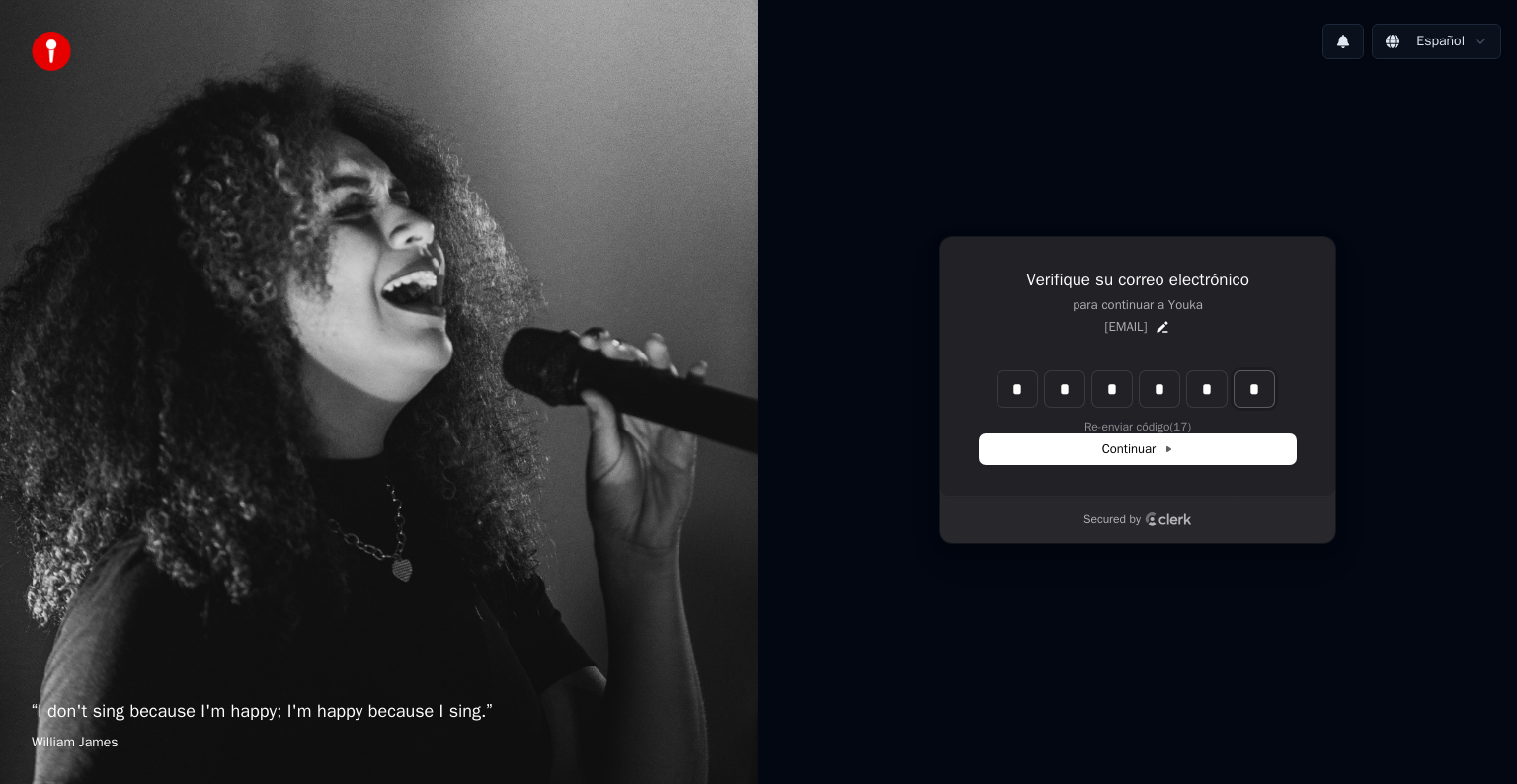 type on "*" 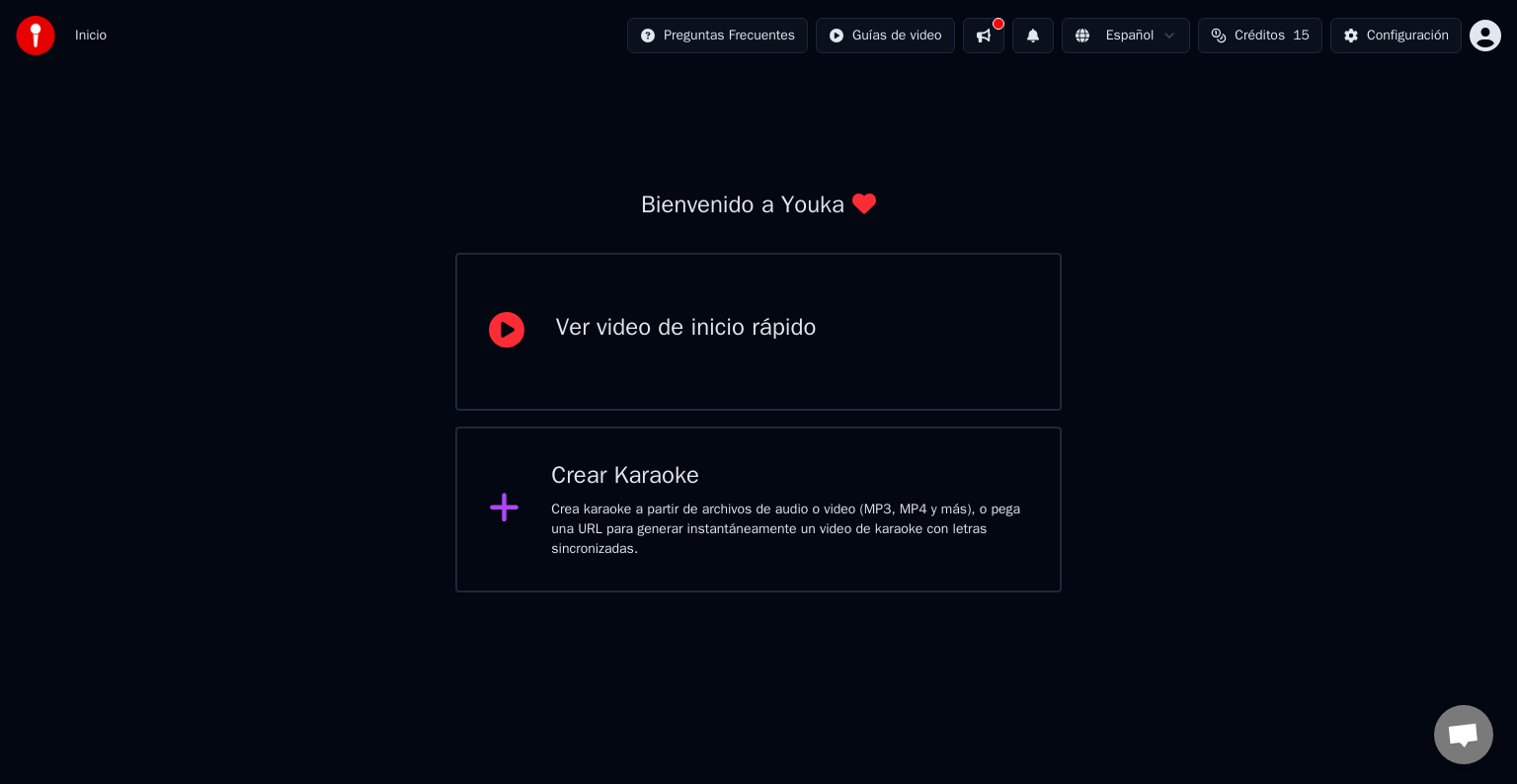 click on "Ver video de inicio rápido" at bounding box center (686, 328) 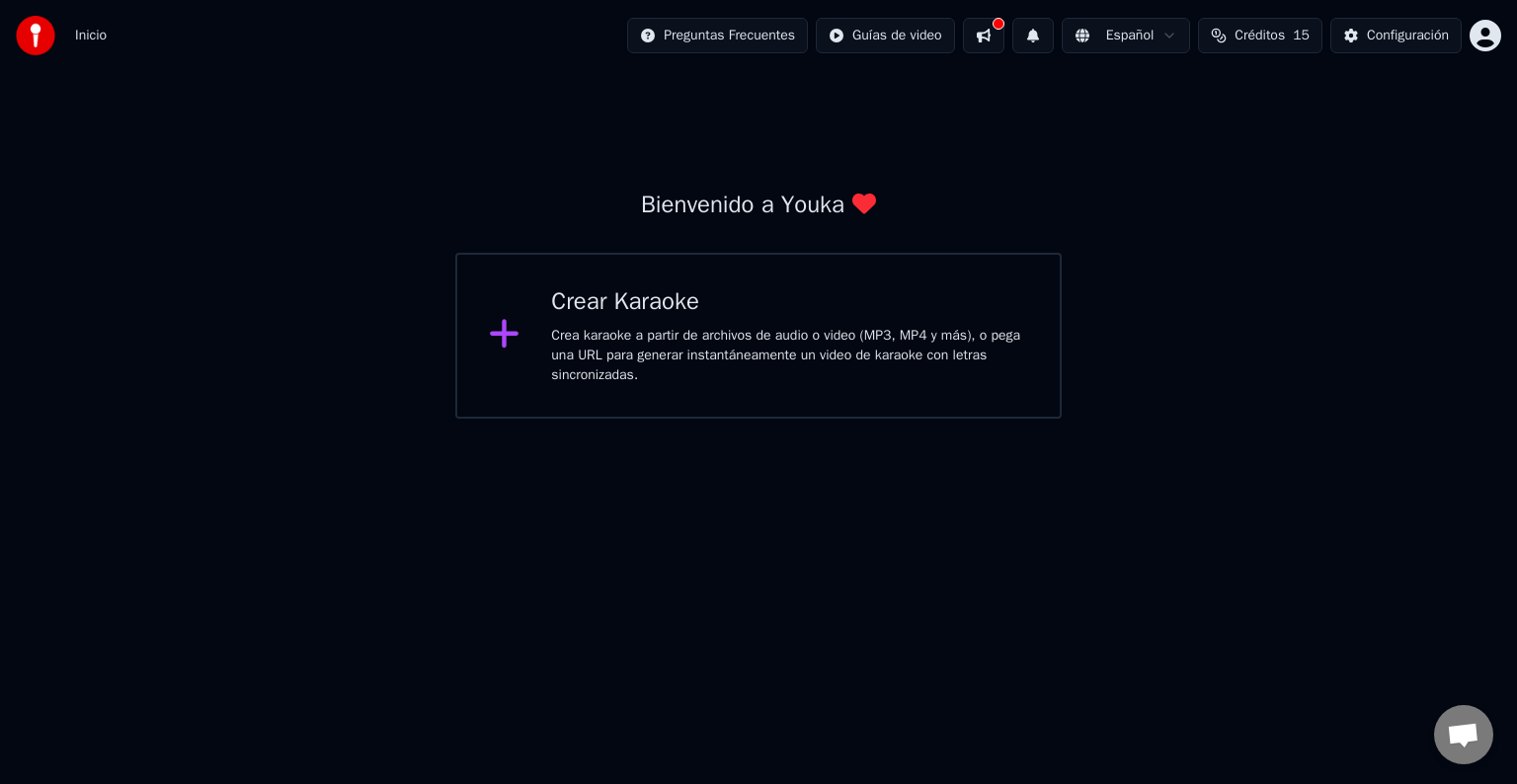 click 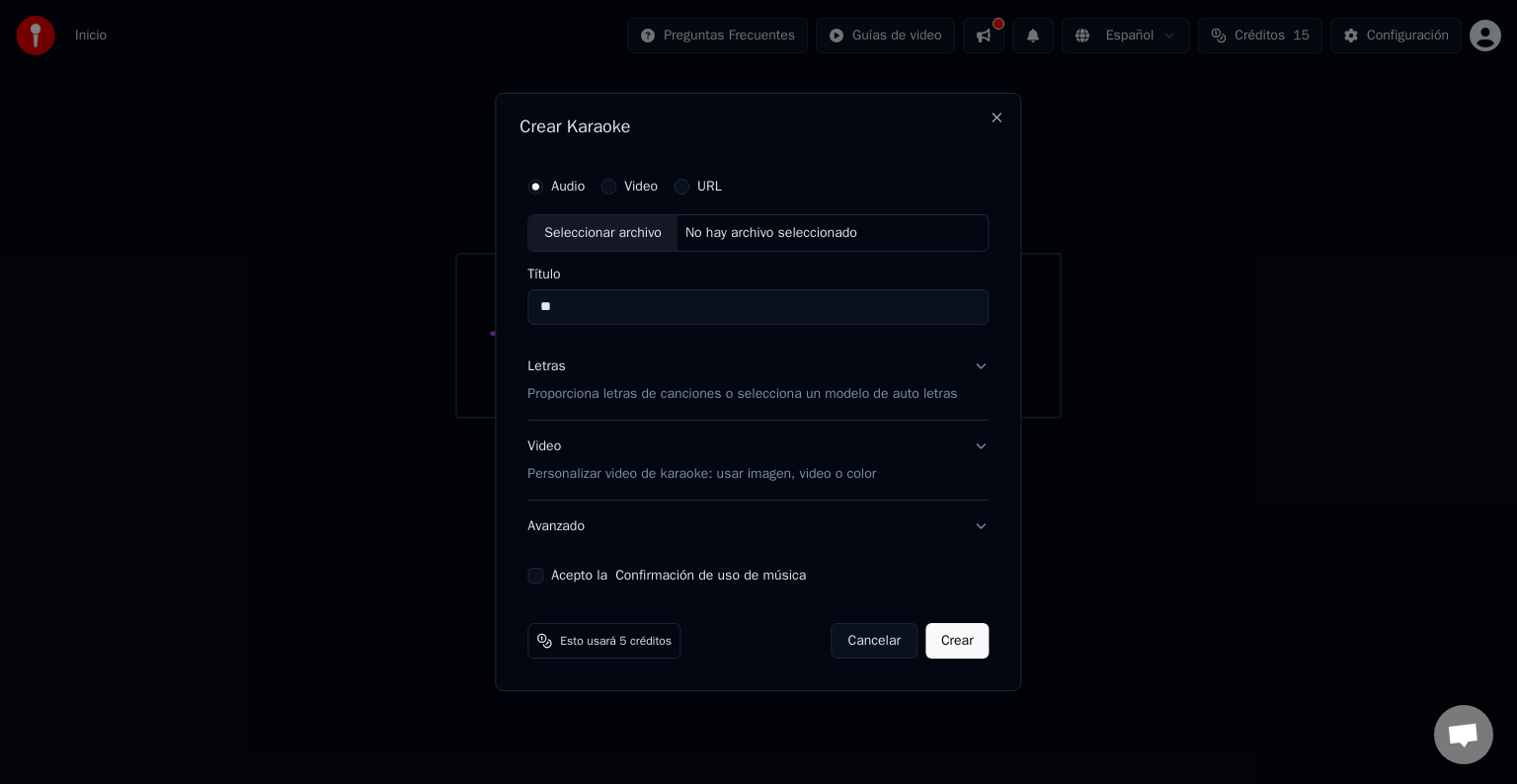 type on "*" 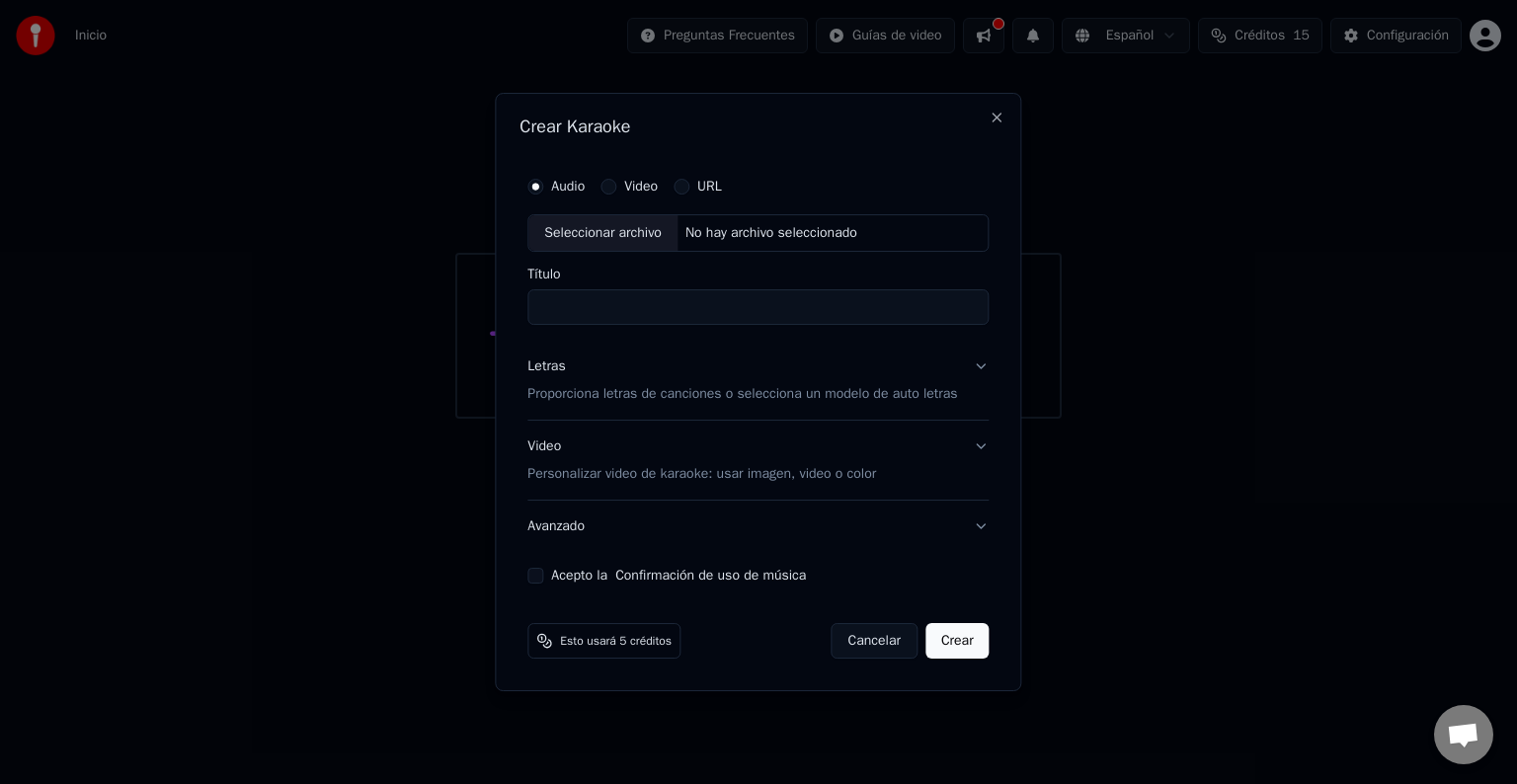 click on "Título" at bounding box center (758, 307) 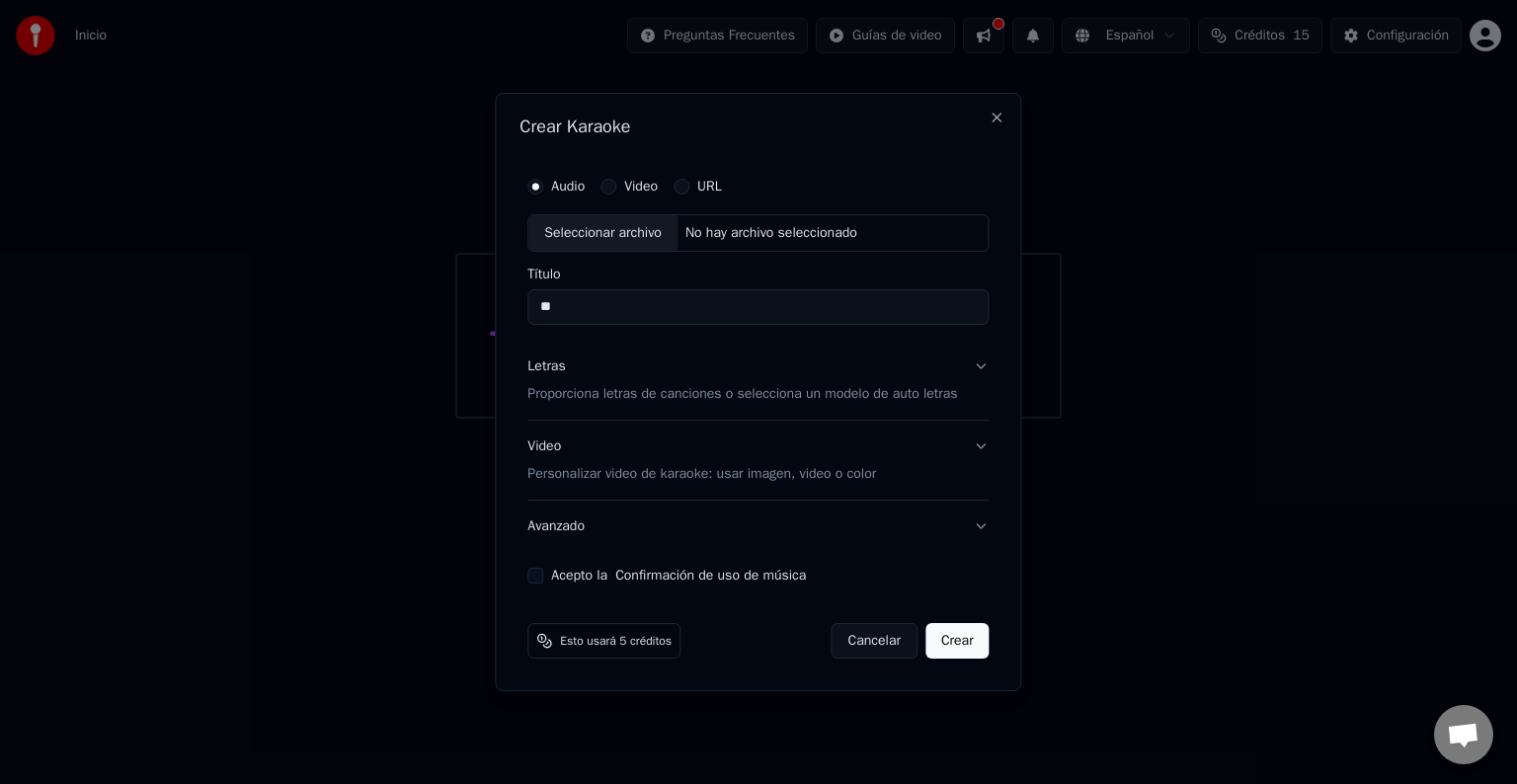 type on "*" 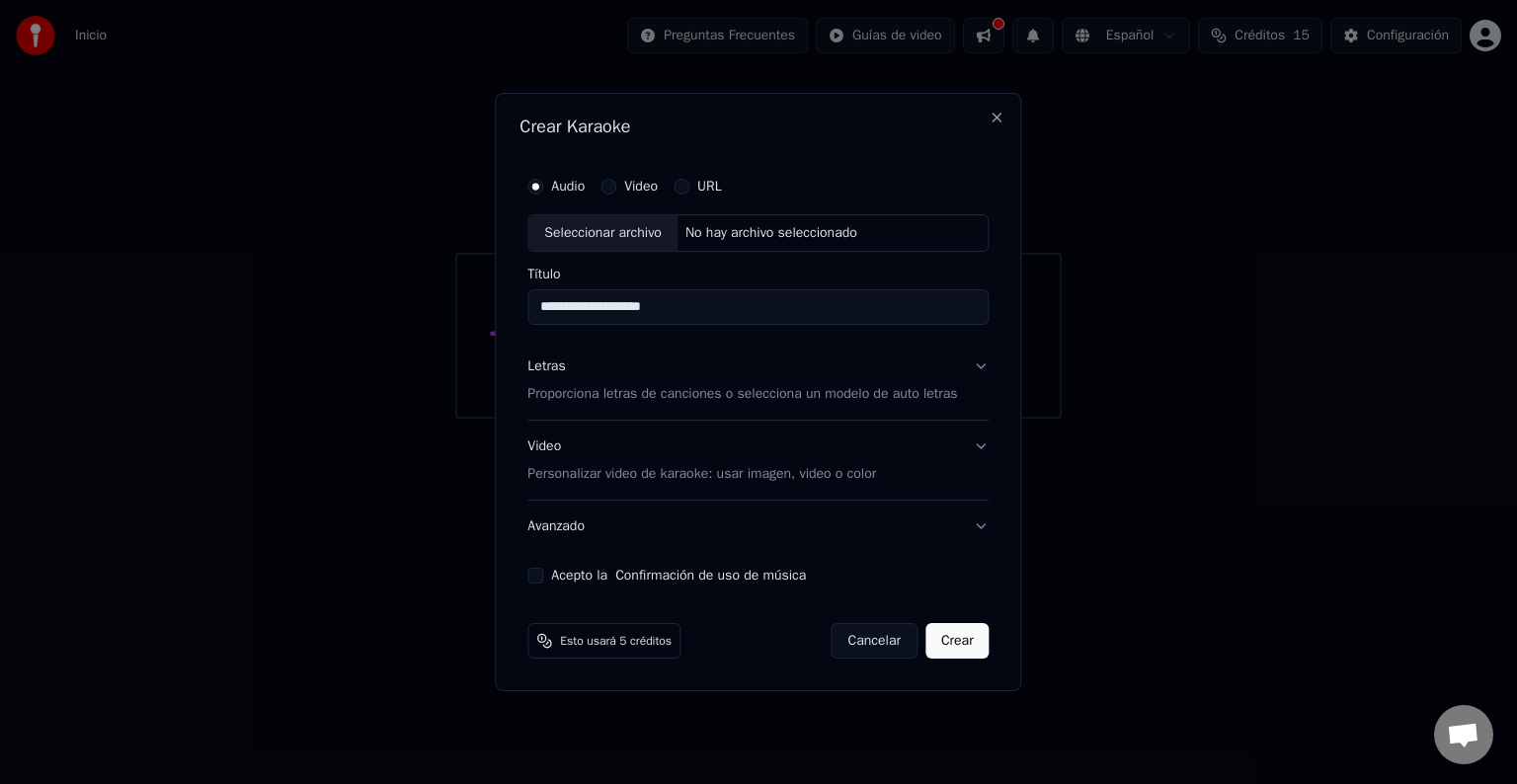 click on "Acepto la   Confirmación de uso de música" at bounding box center (535, 576) 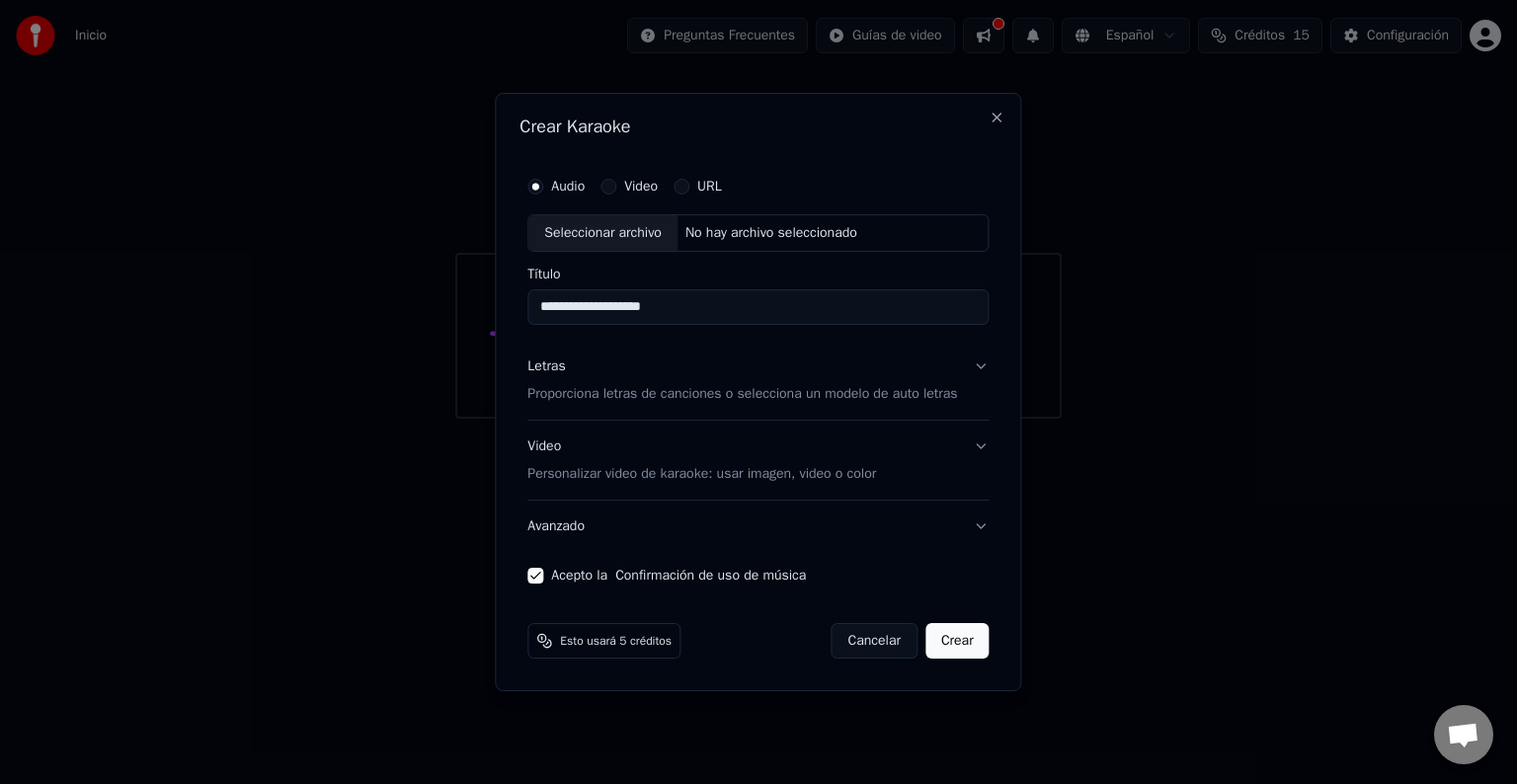 click on "Crear" at bounding box center [957, 641] 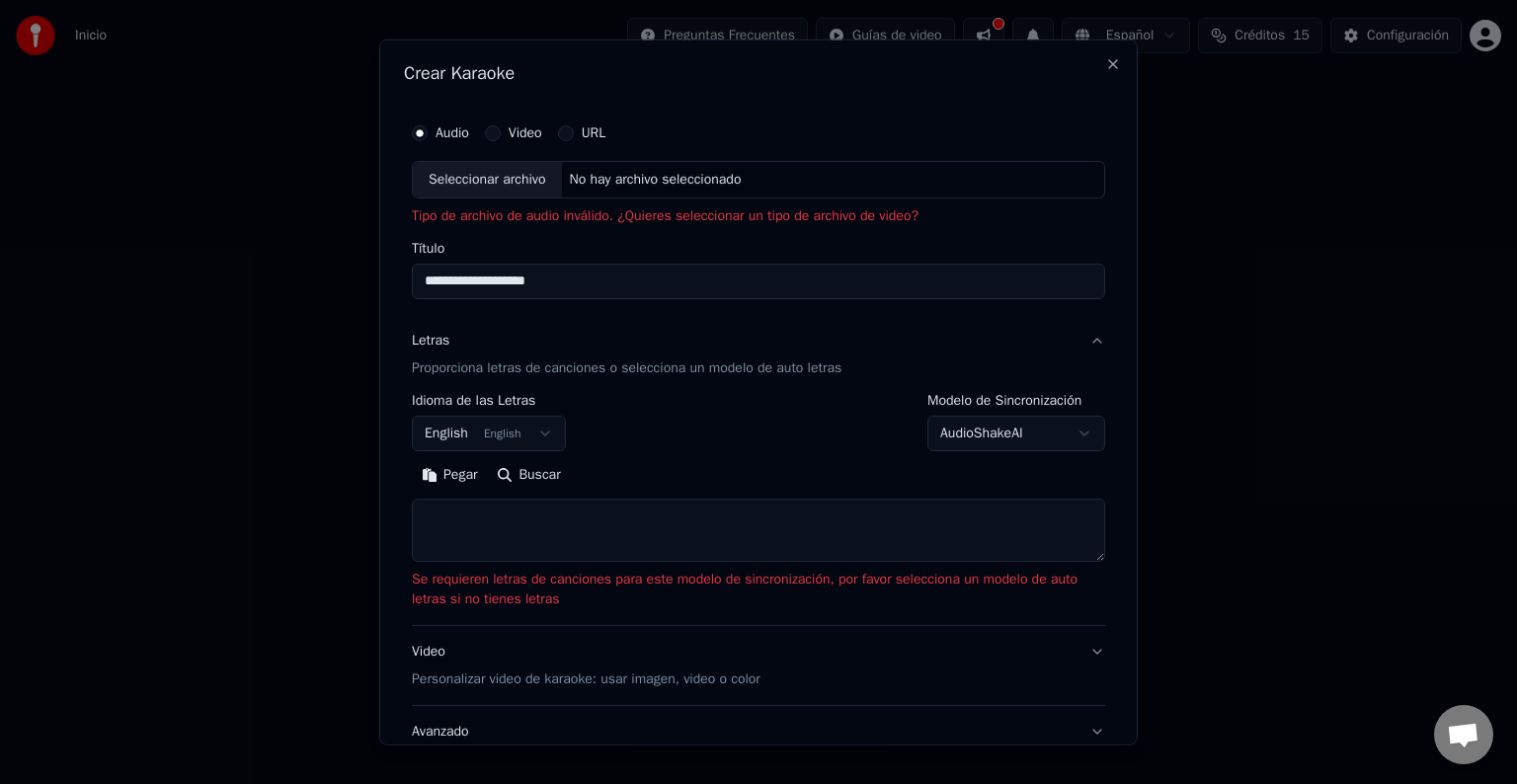 click on "Seleccionar archivo" at bounding box center (487, 180) 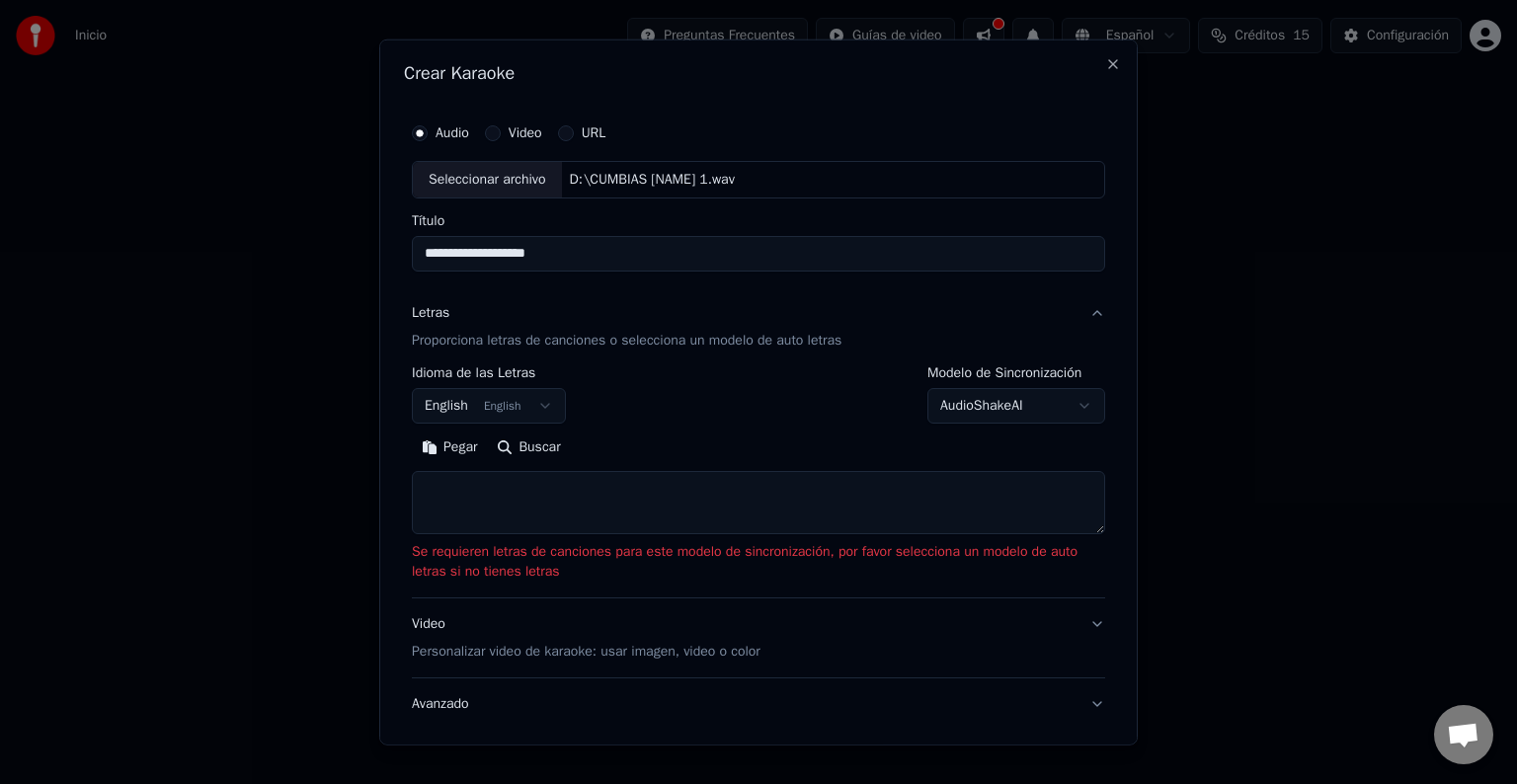type on "**********" 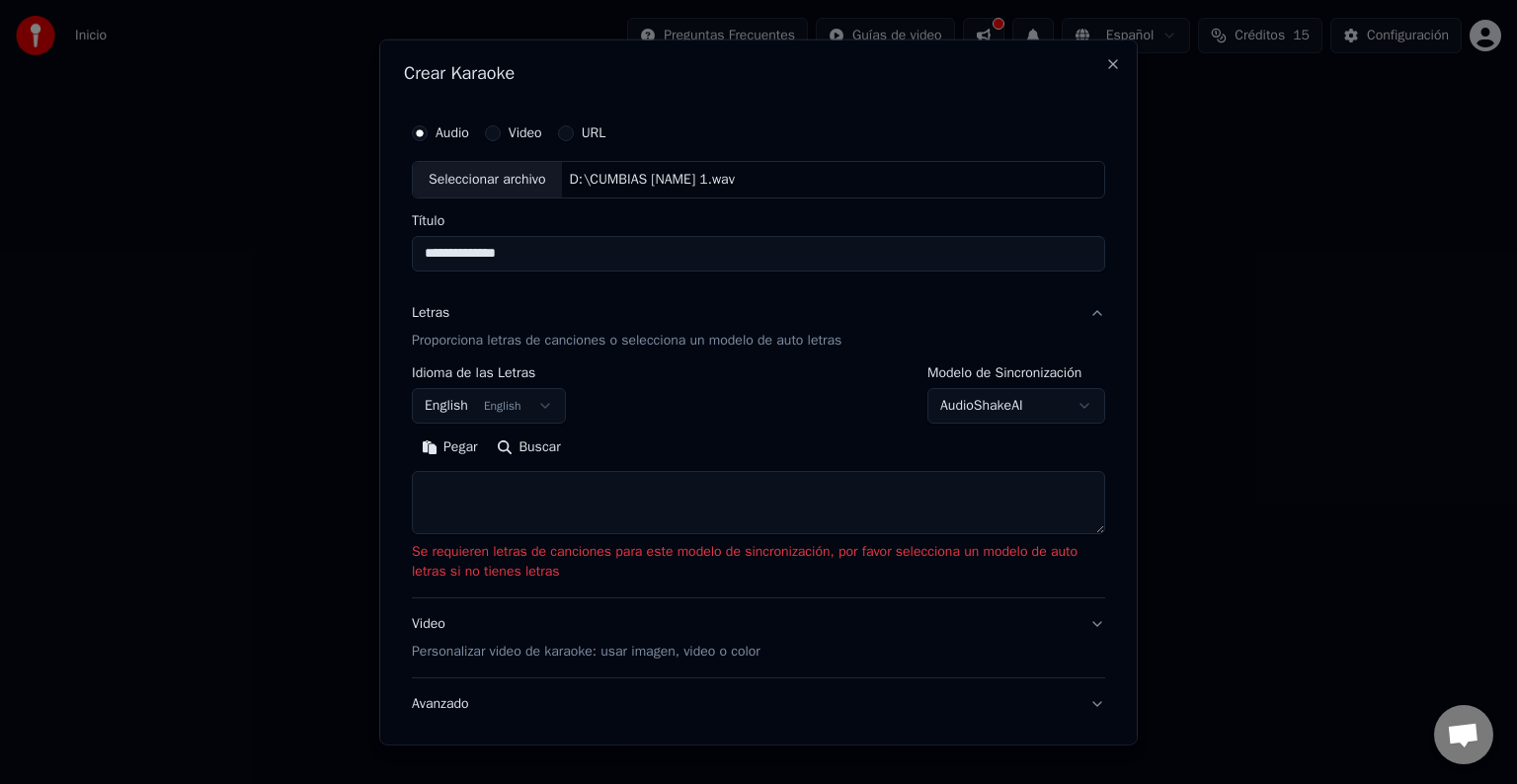 click on "English English" at bounding box center (489, 406) 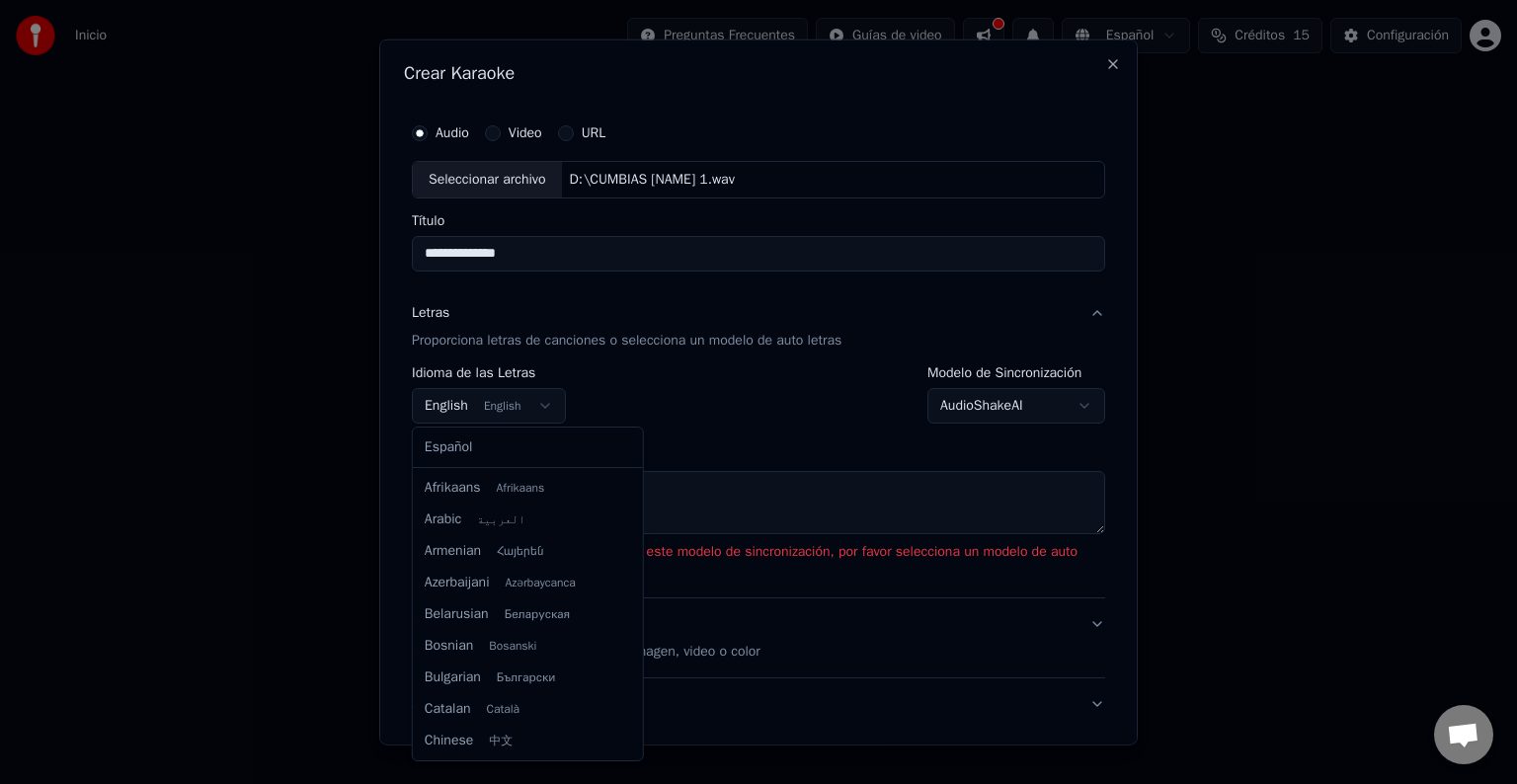 scroll, scrollTop: 158, scrollLeft: 0, axis: vertical 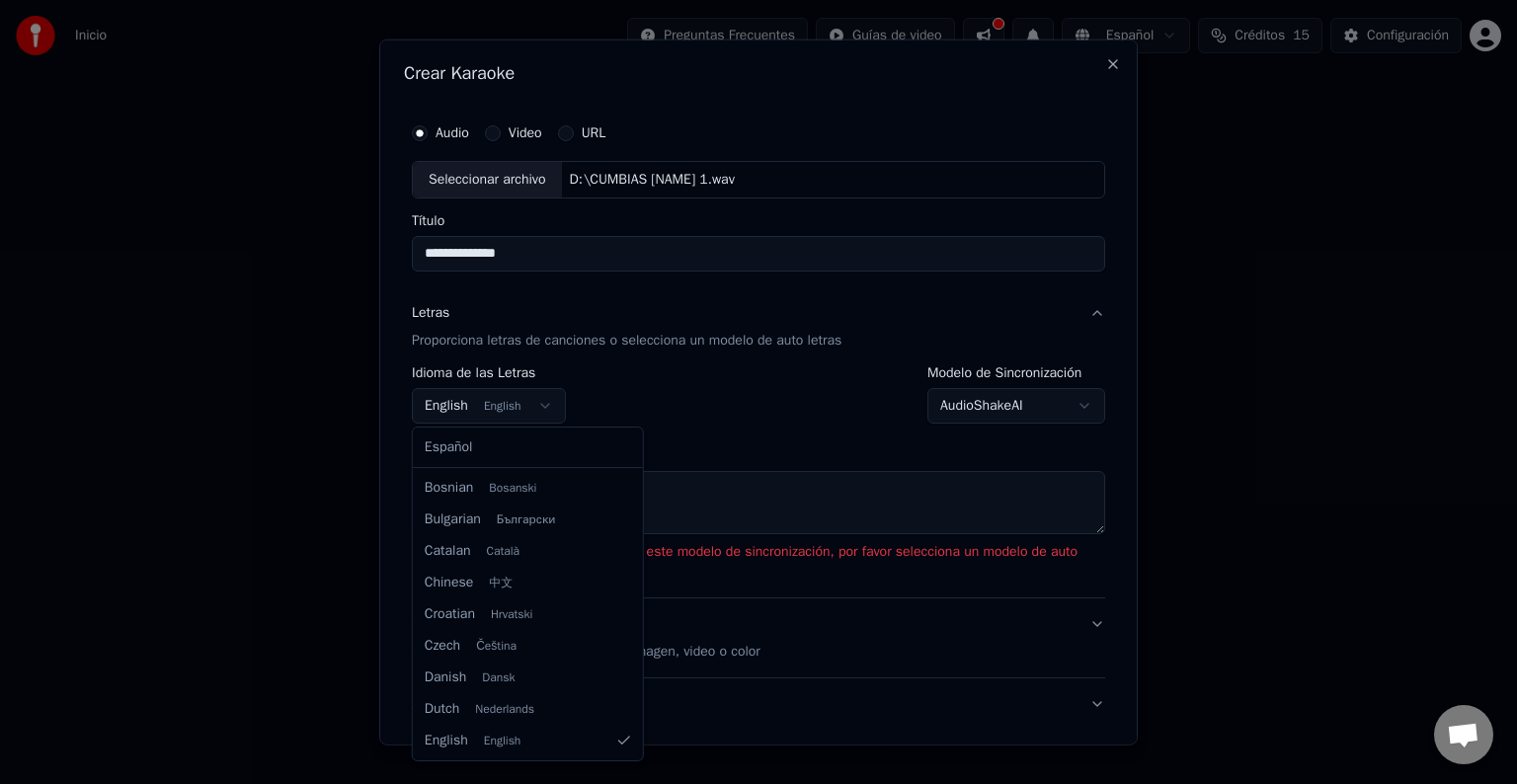 click on "**********" at bounding box center [758, 209] 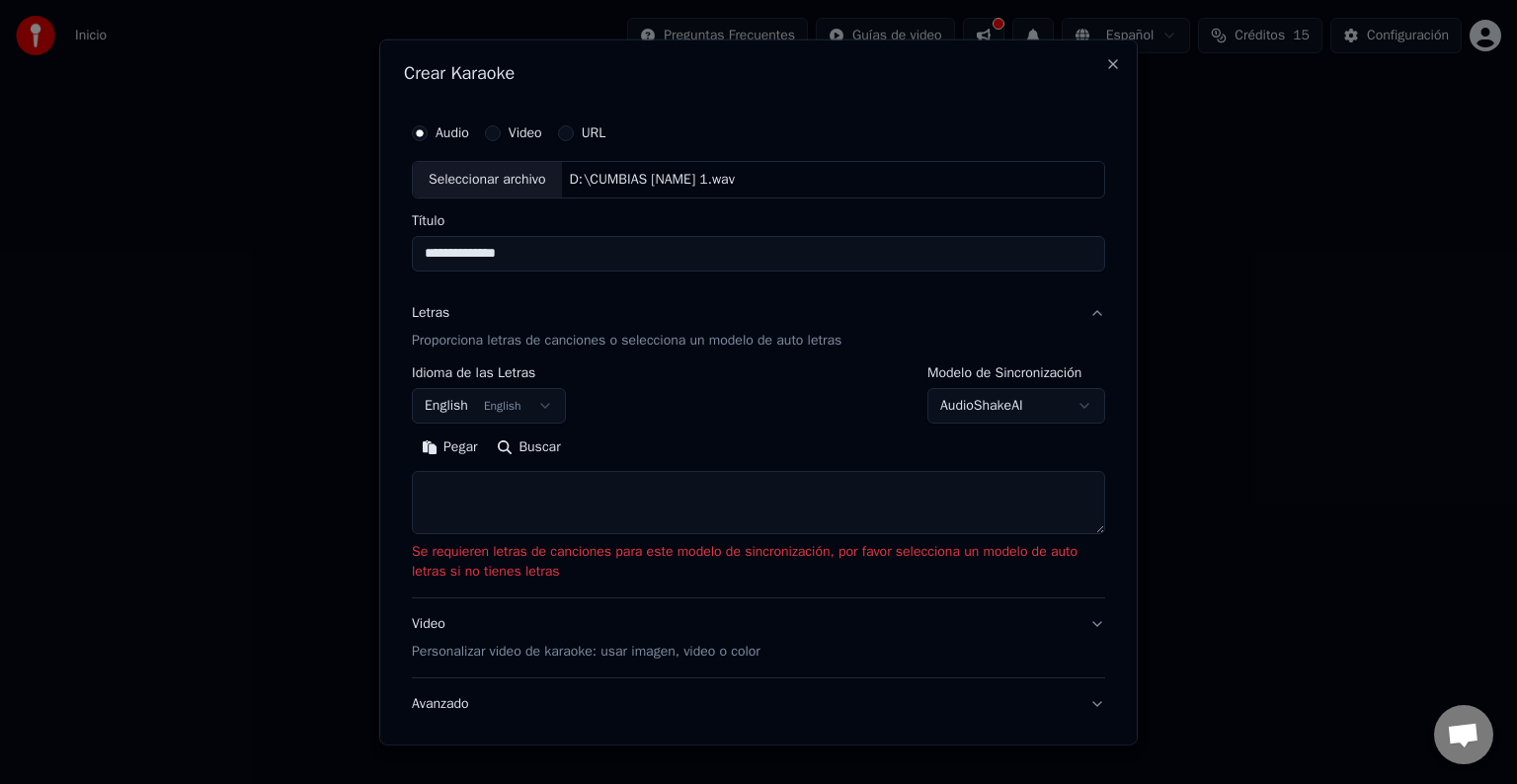 click on "**********" at bounding box center [758, 209] 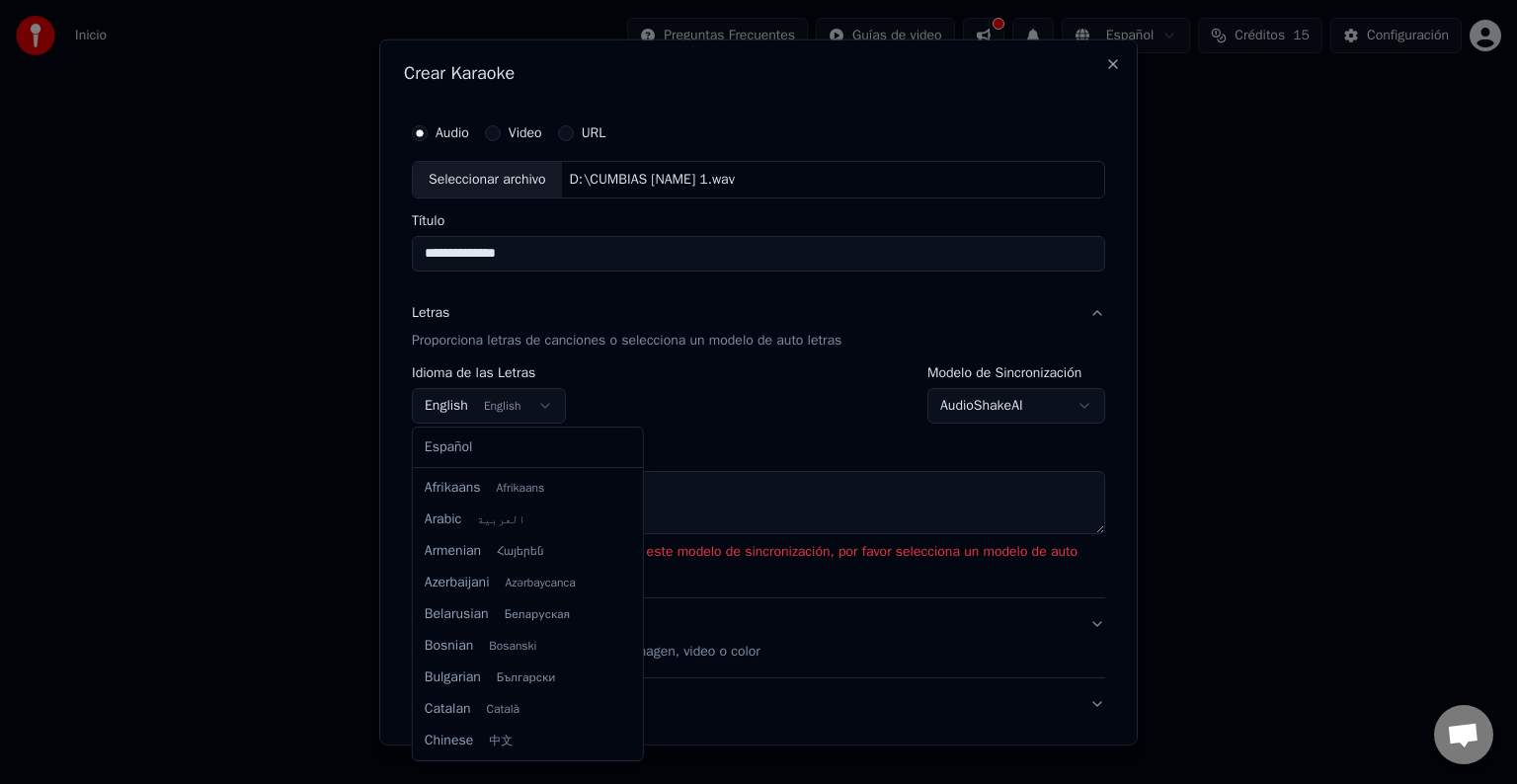 scroll, scrollTop: 158, scrollLeft: 0, axis: vertical 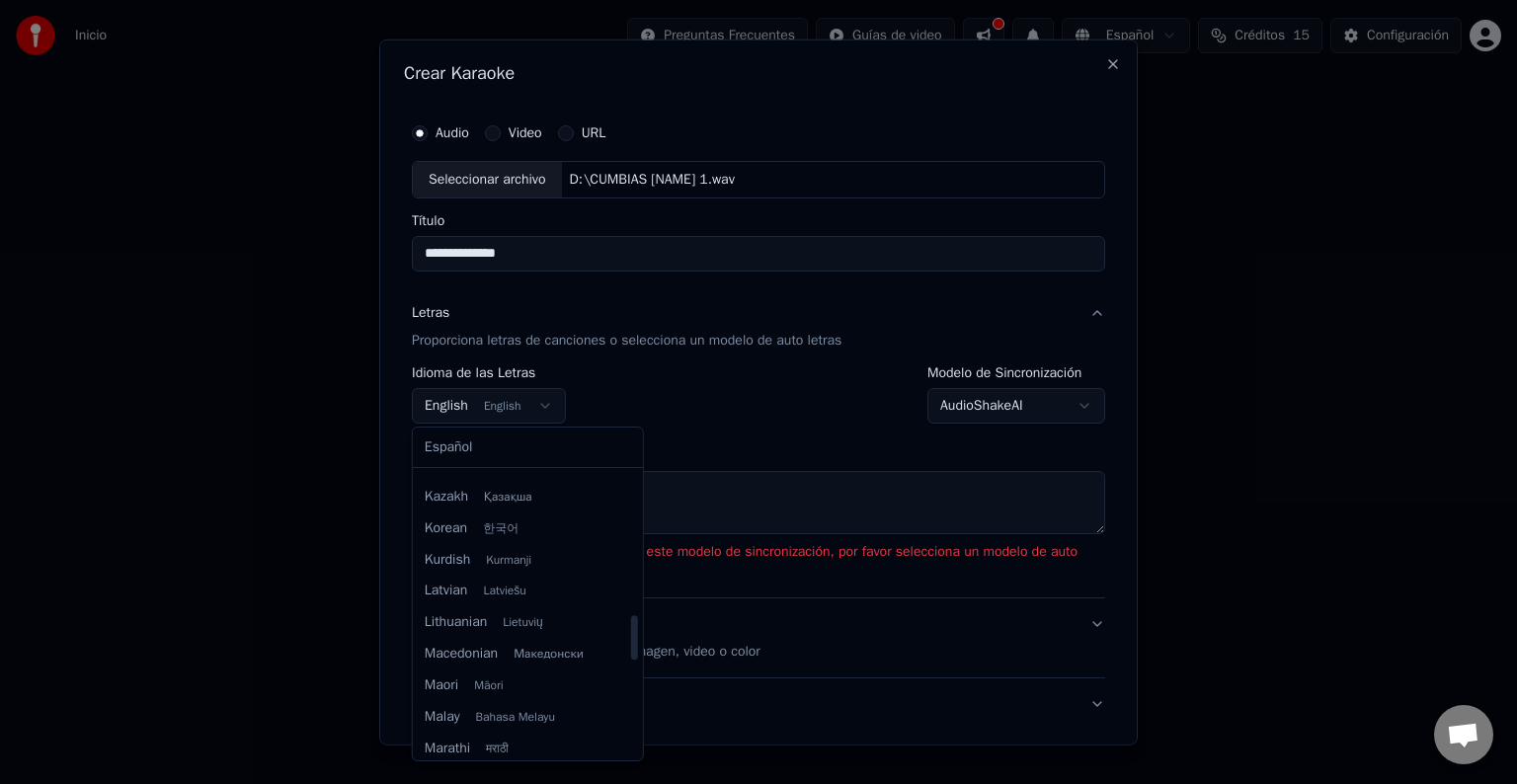 drag, startPoint x: 634, startPoint y: 529, endPoint x: 645, endPoint y: 648, distance: 119.50732 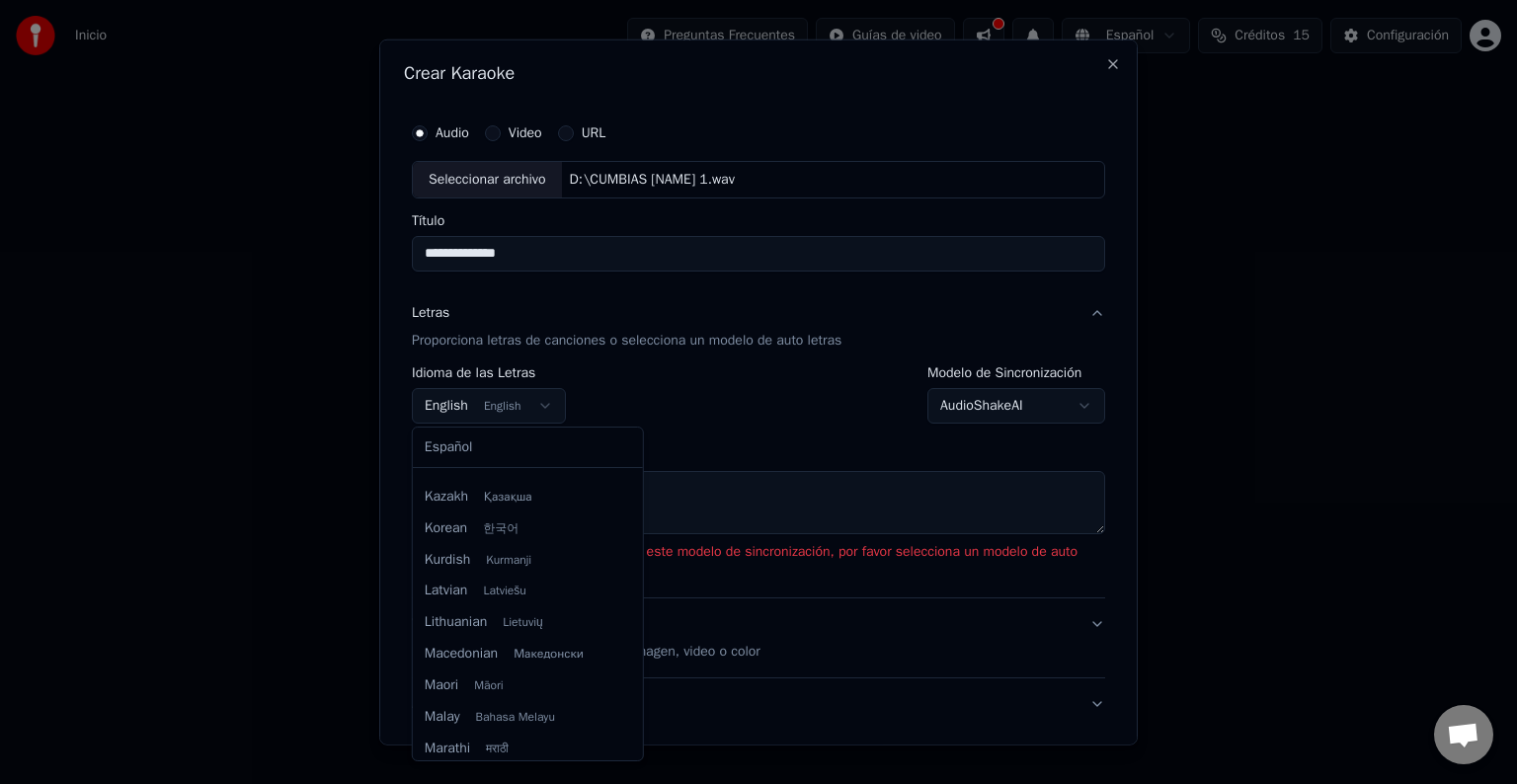 select on "**" 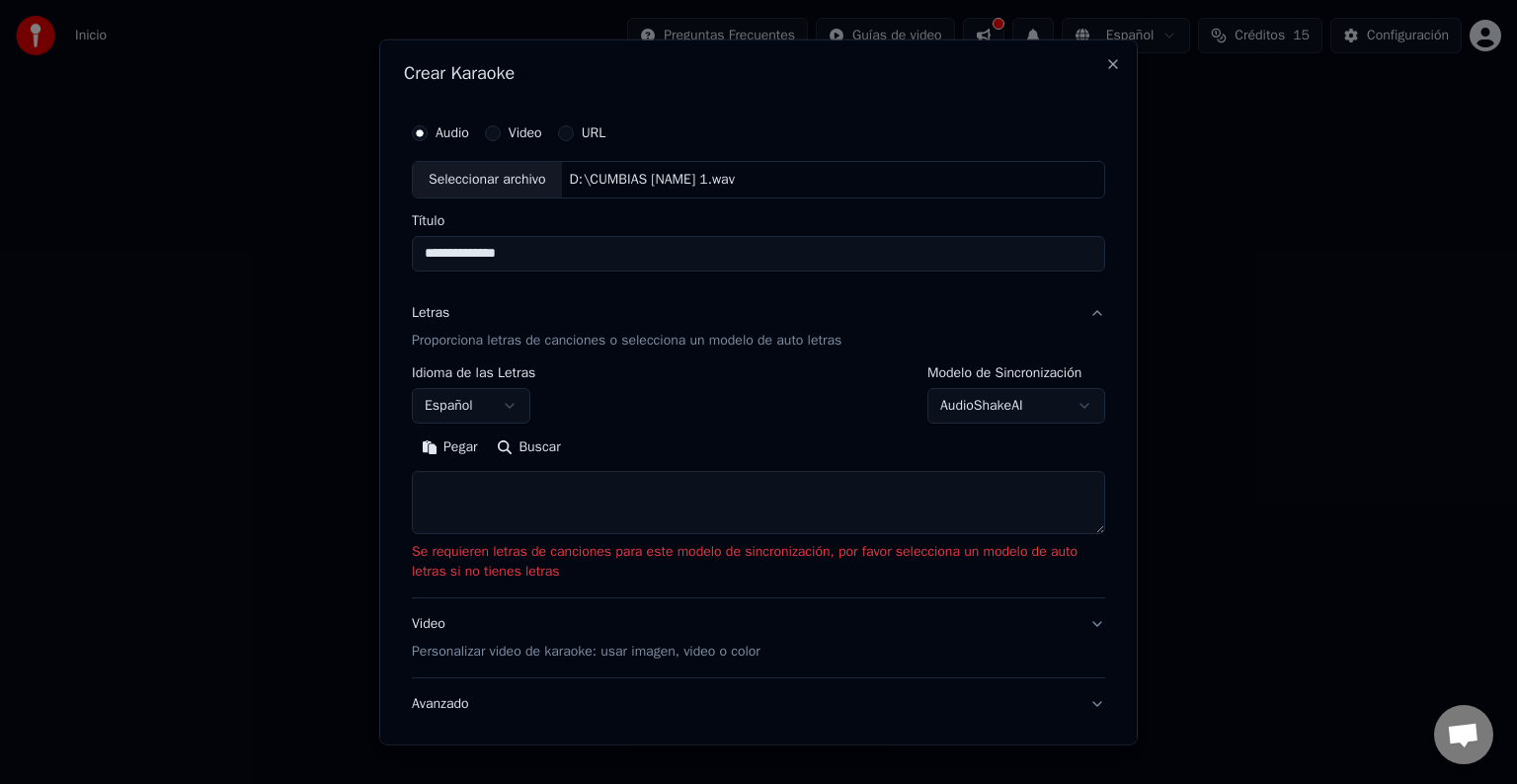 click on "Personalizar video de karaoke: usar imagen, video o color" at bounding box center [586, 652] 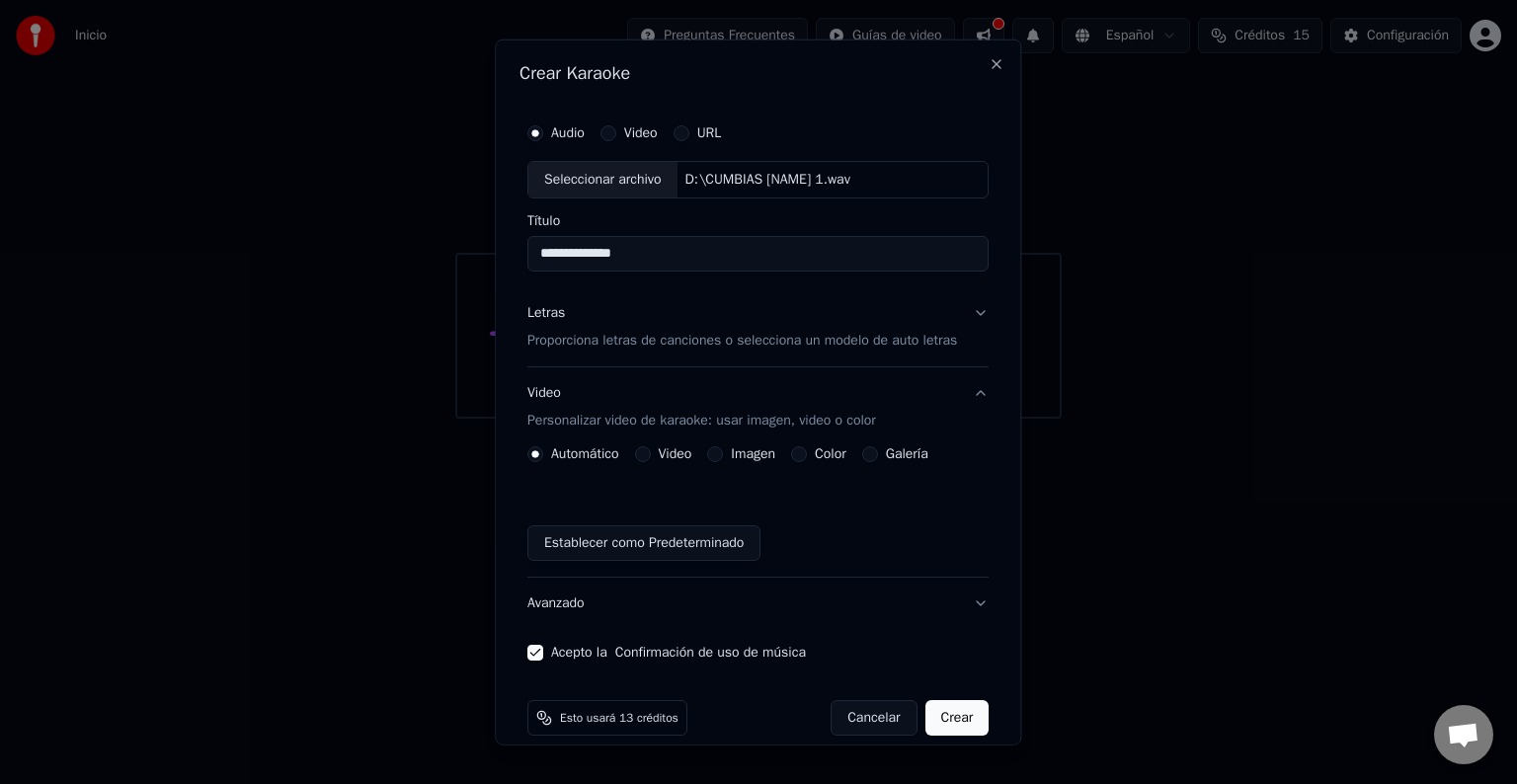 click on "Video" at bounding box center (608, 133) 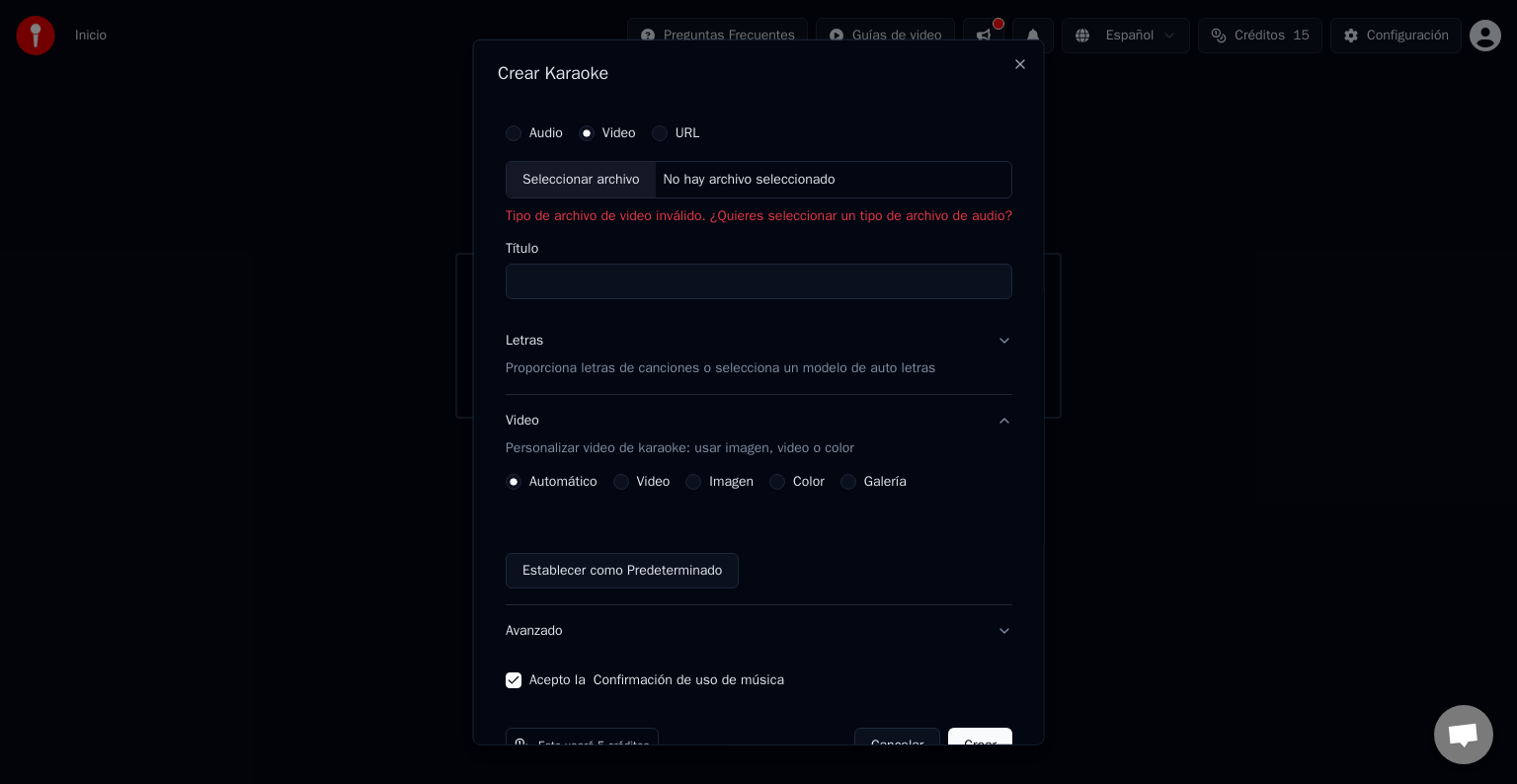 click on "Audio" at bounding box center (514, 133) 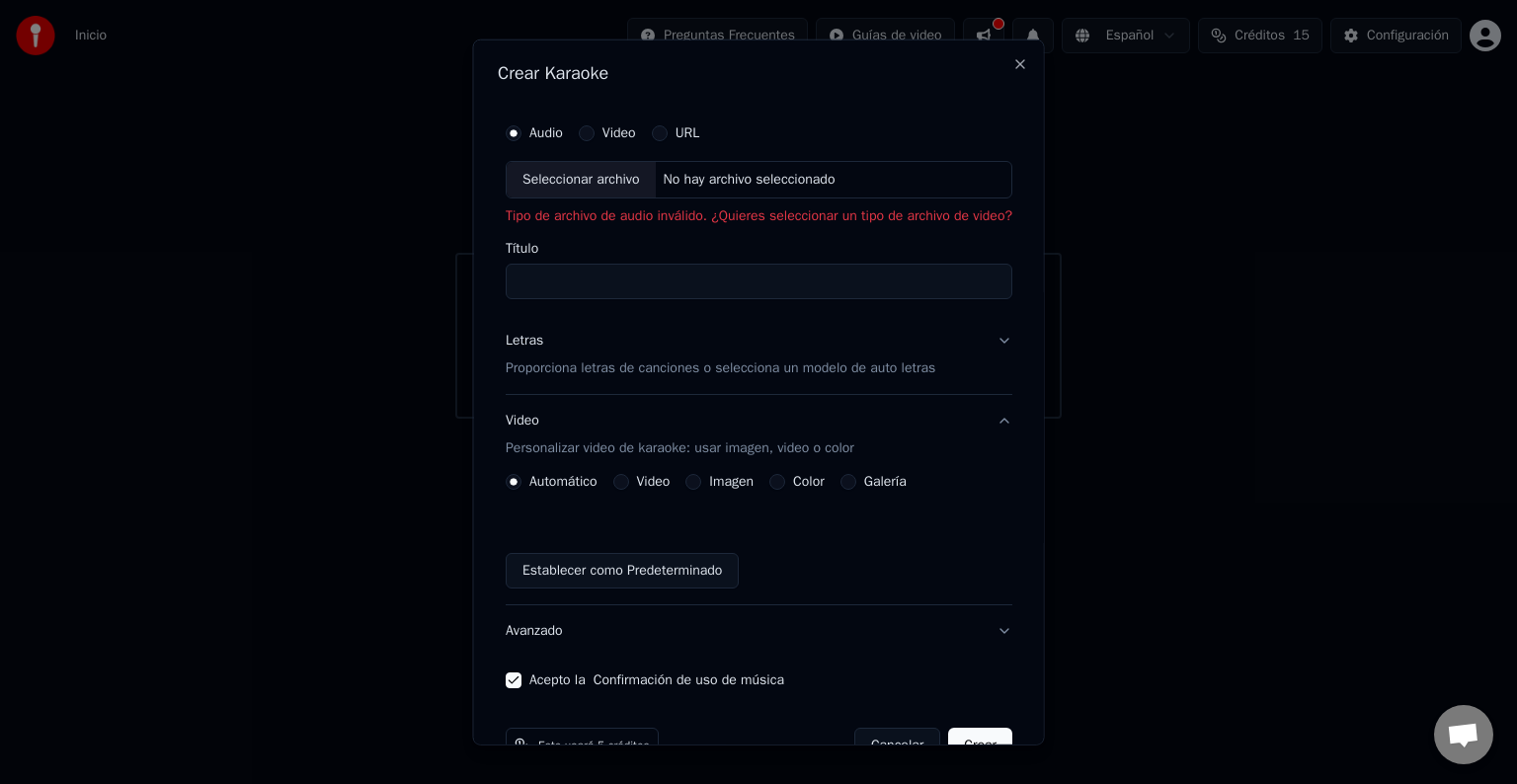 click on "Video" at bounding box center (586, 133) 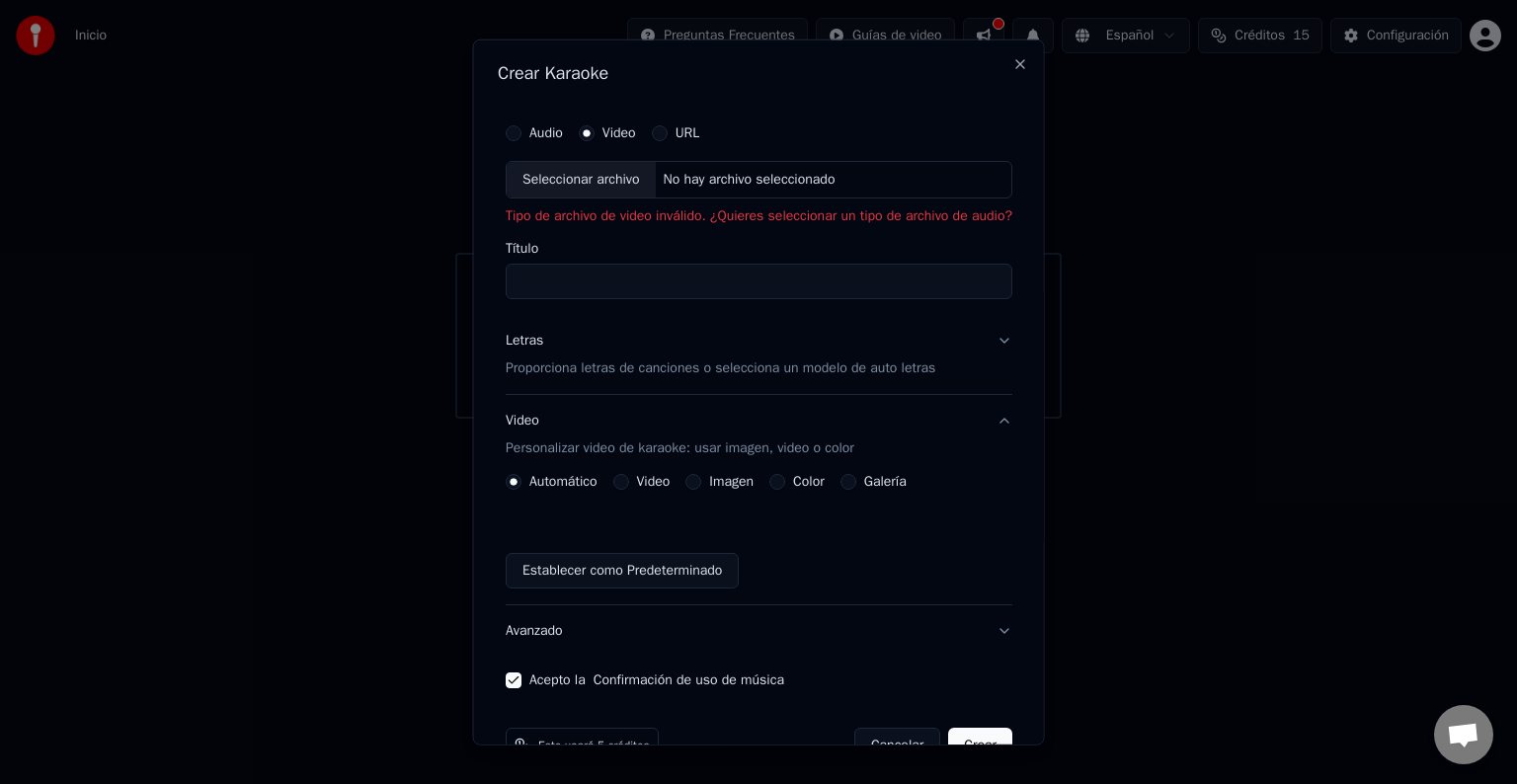 click on "Seleccionar archivo" at bounding box center [581, 180] 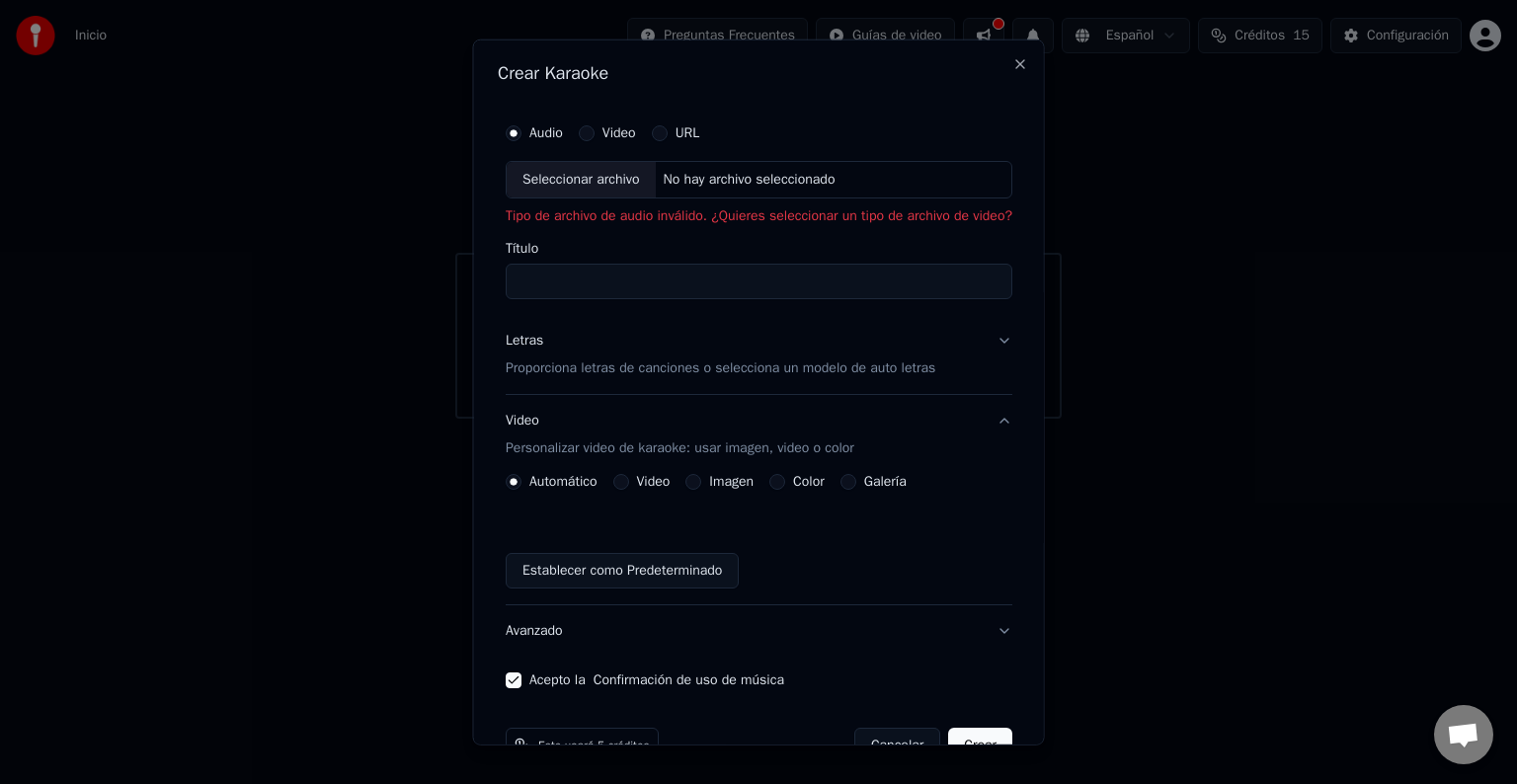 click on "Seleccionar archivo" at bounding box center (581, 180) 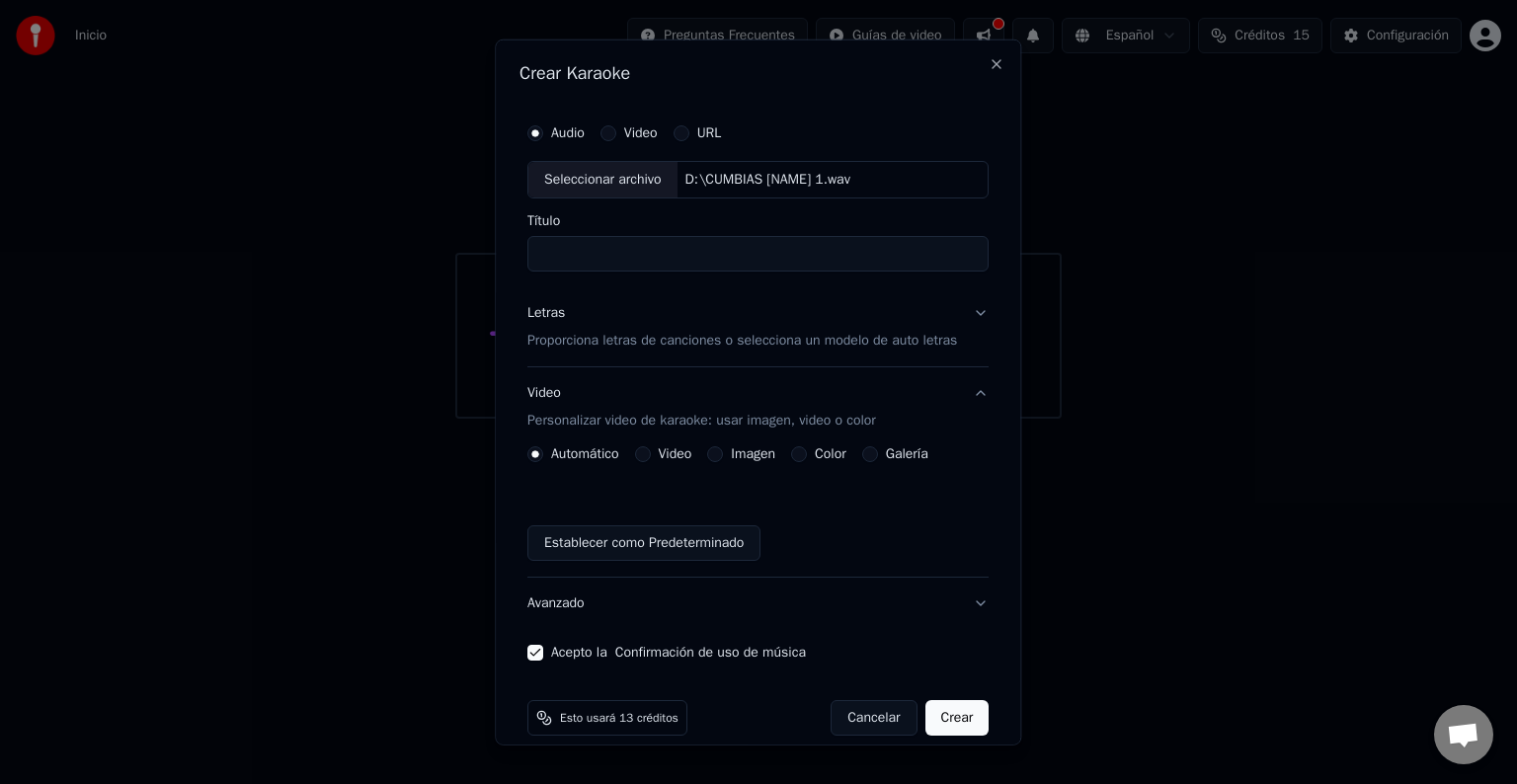 type on "**********" 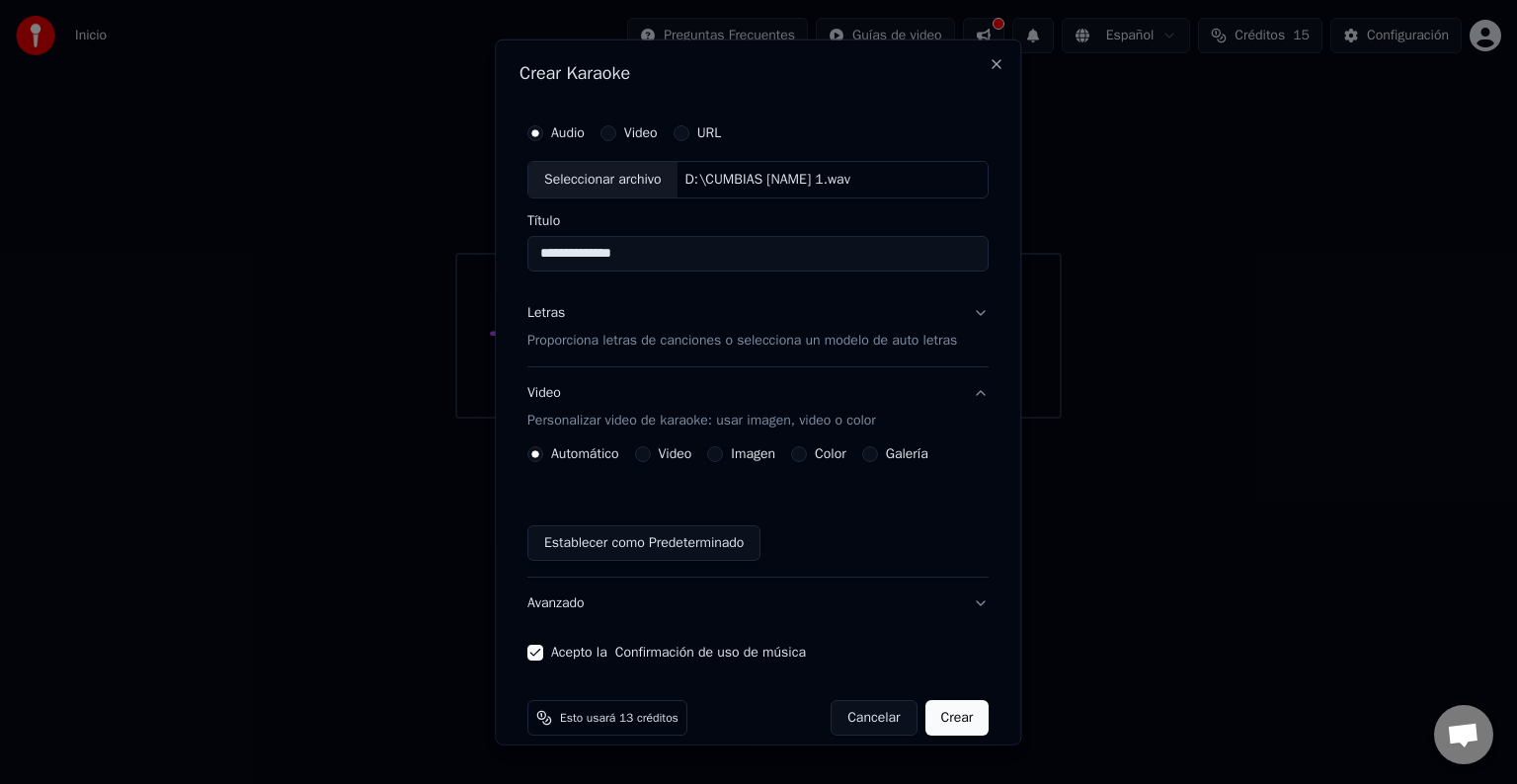 click on "Crear" at bounding box center (957, 718) 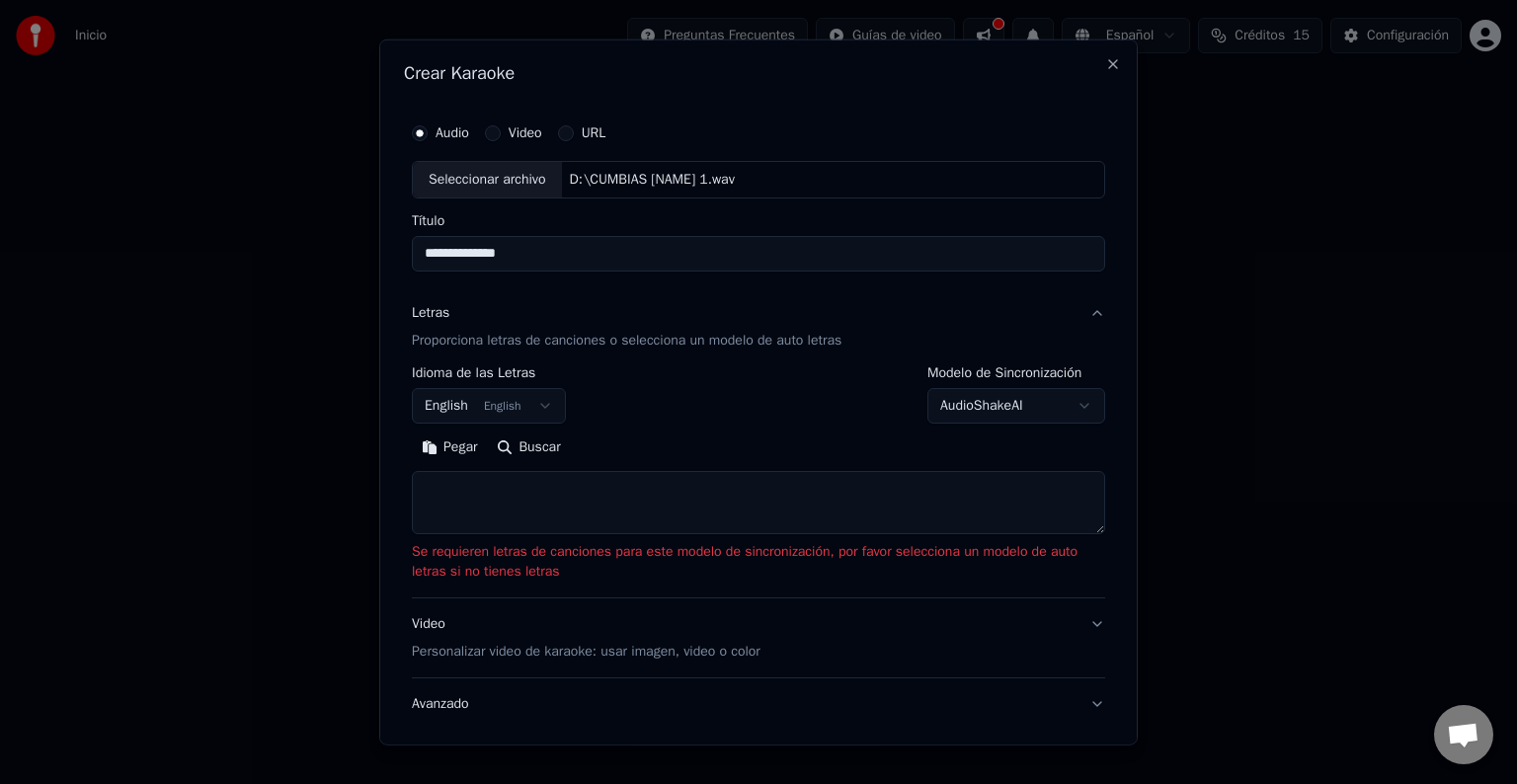 click on "**********" at bounding box center (758, 209) 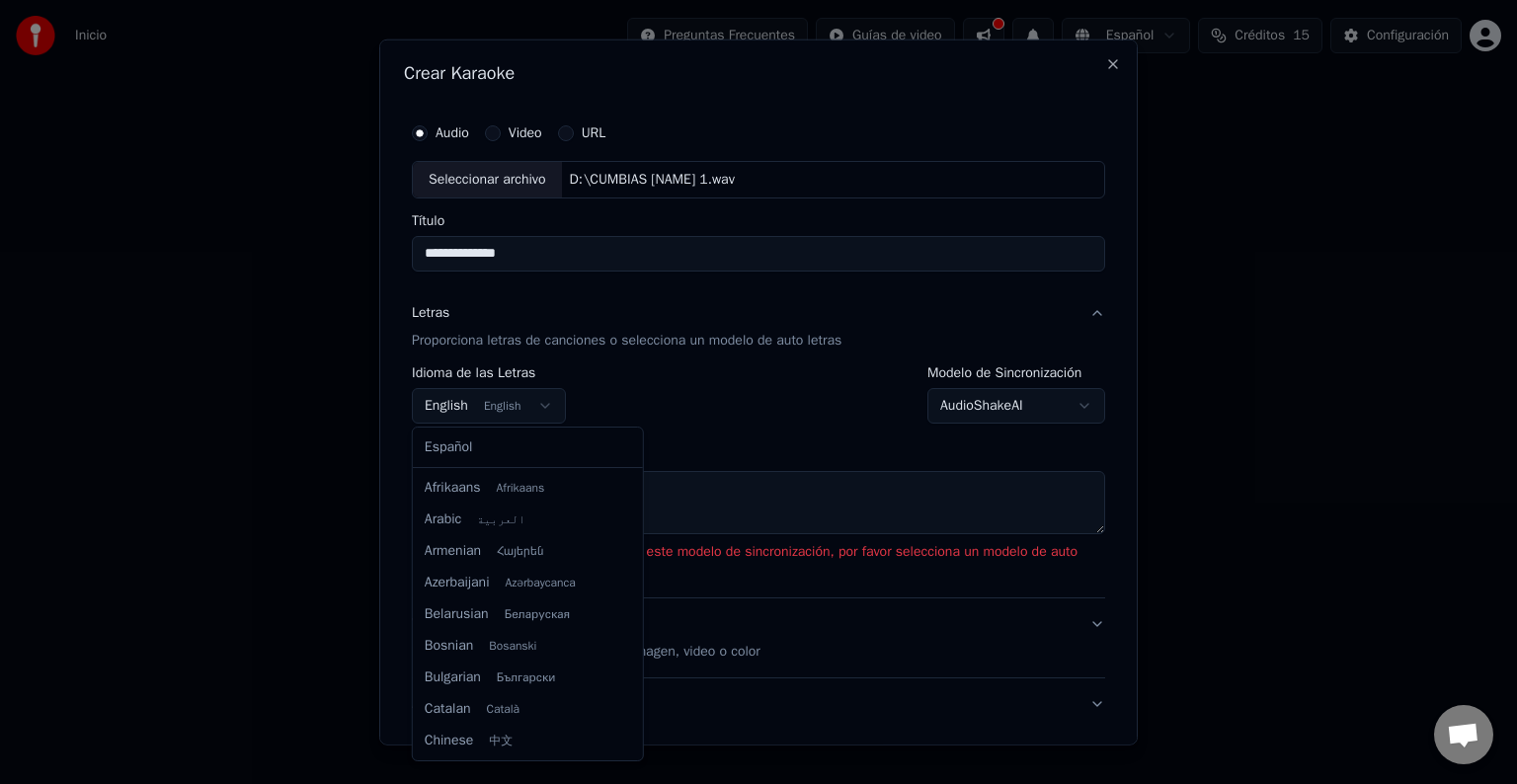 scroll, scrollTop: 158, scrollLeft: 0, axis: vertical 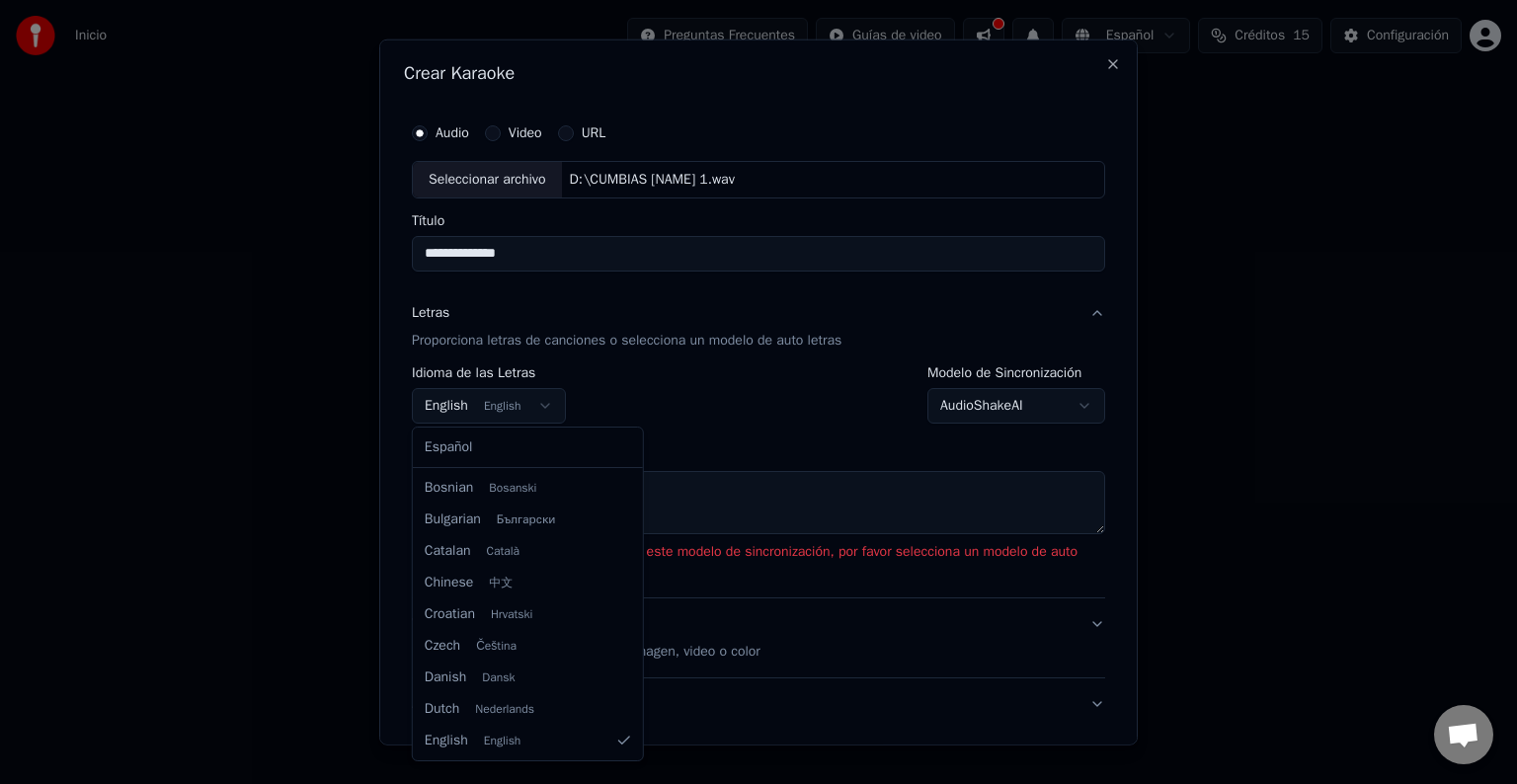 select on "**" 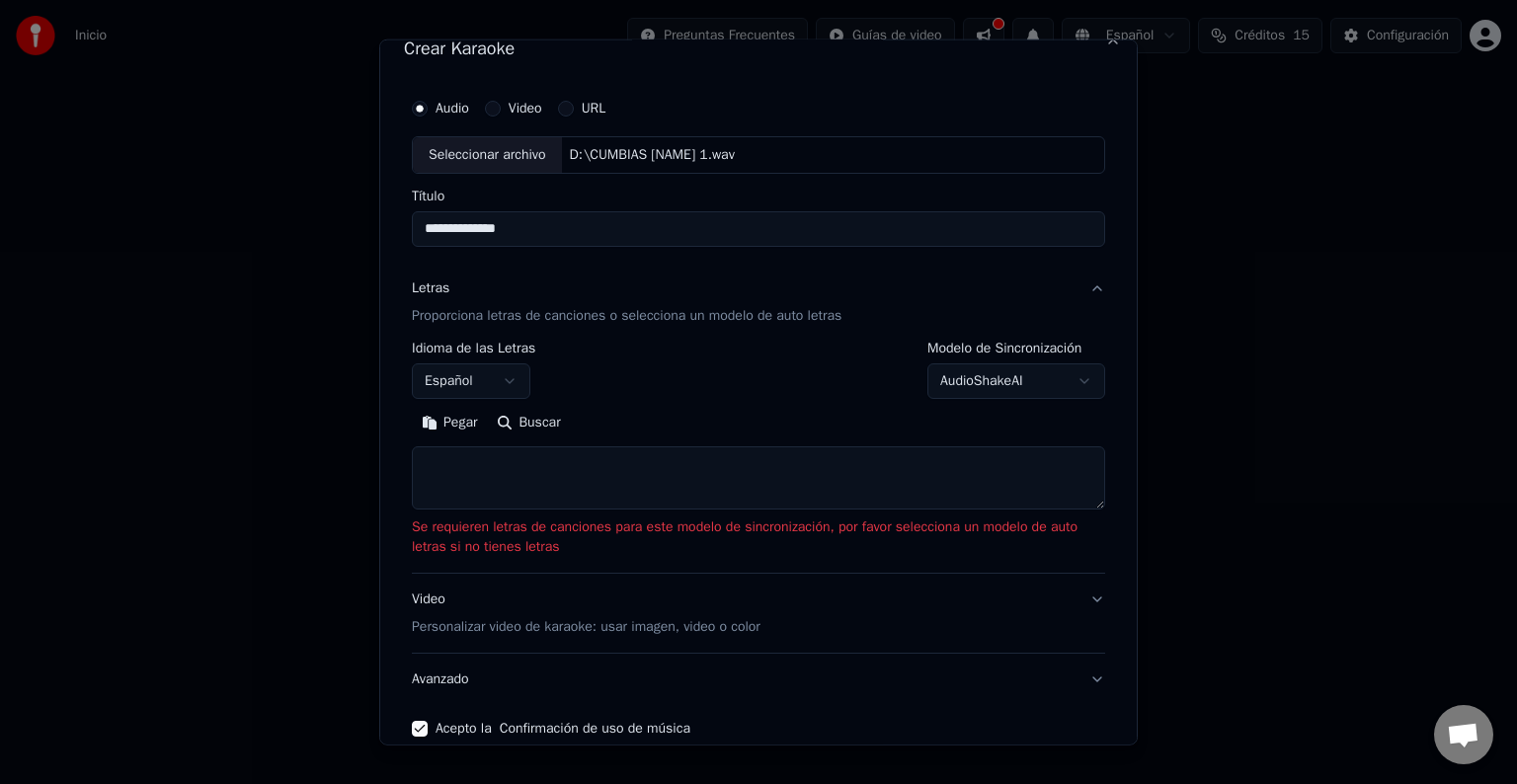 scroll, scrollTop: 0, scrollLeft: 0, axis: both 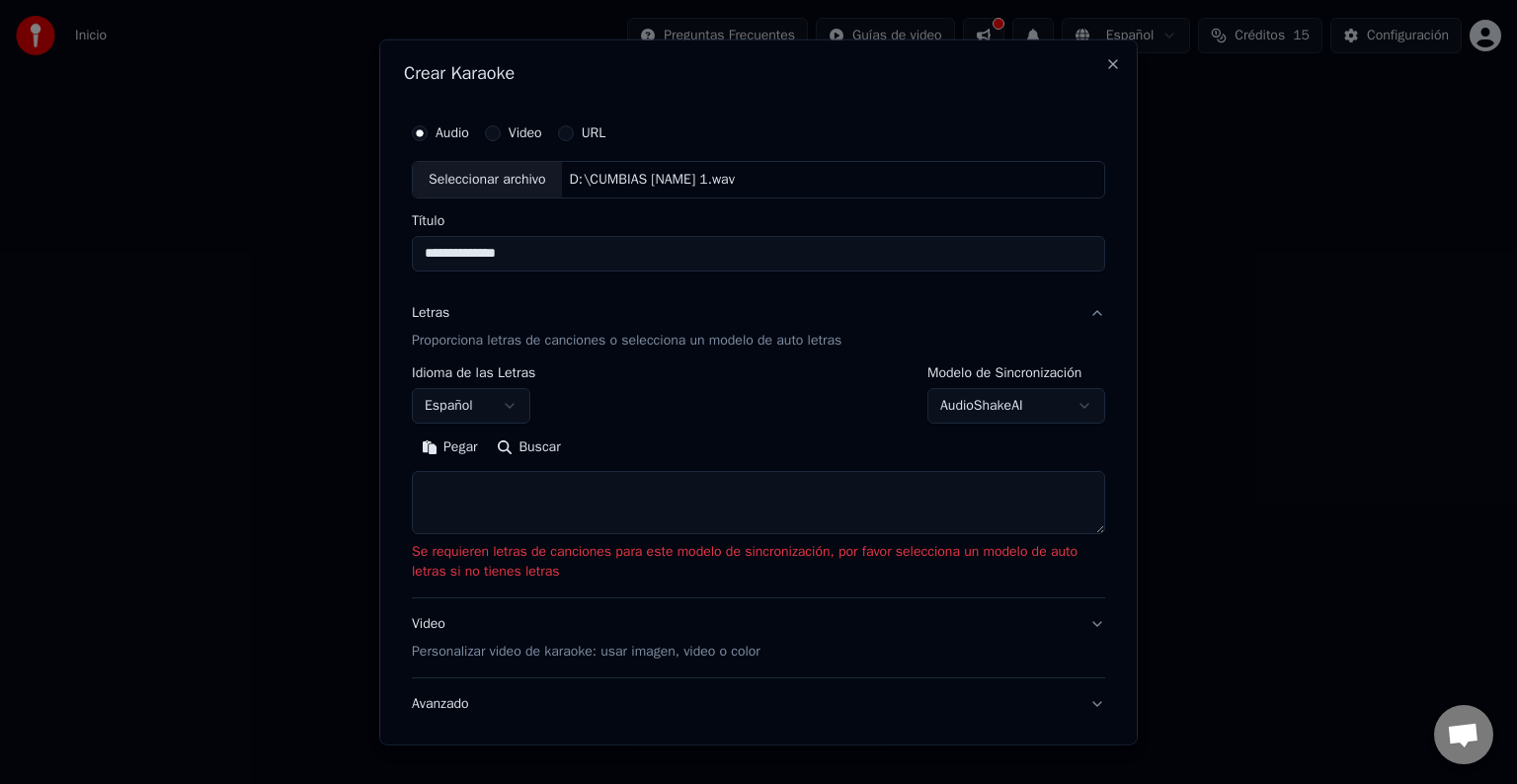 click at bounding box center [758, 503] 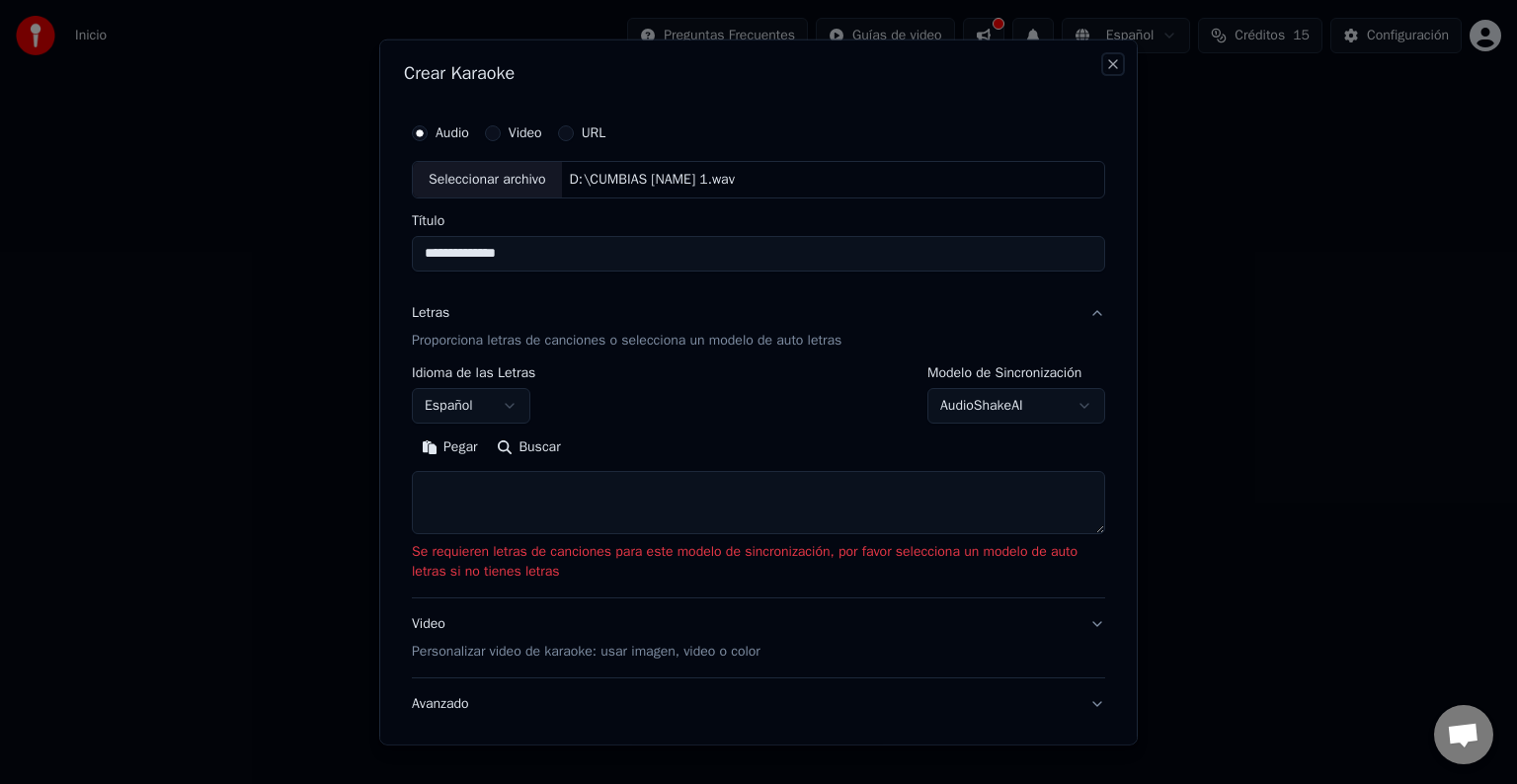 click on "Close" at bounding box center [1113, 64] 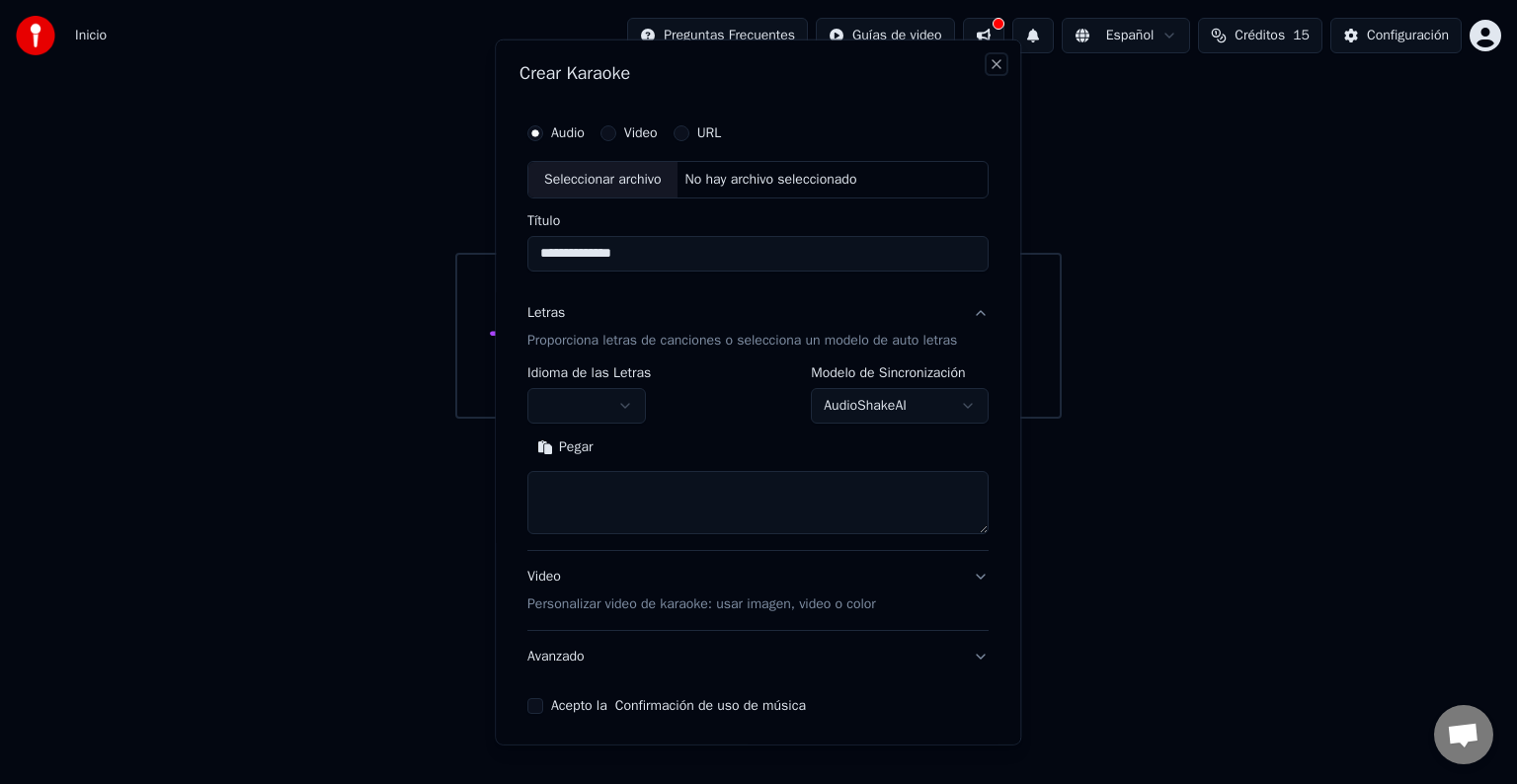 type 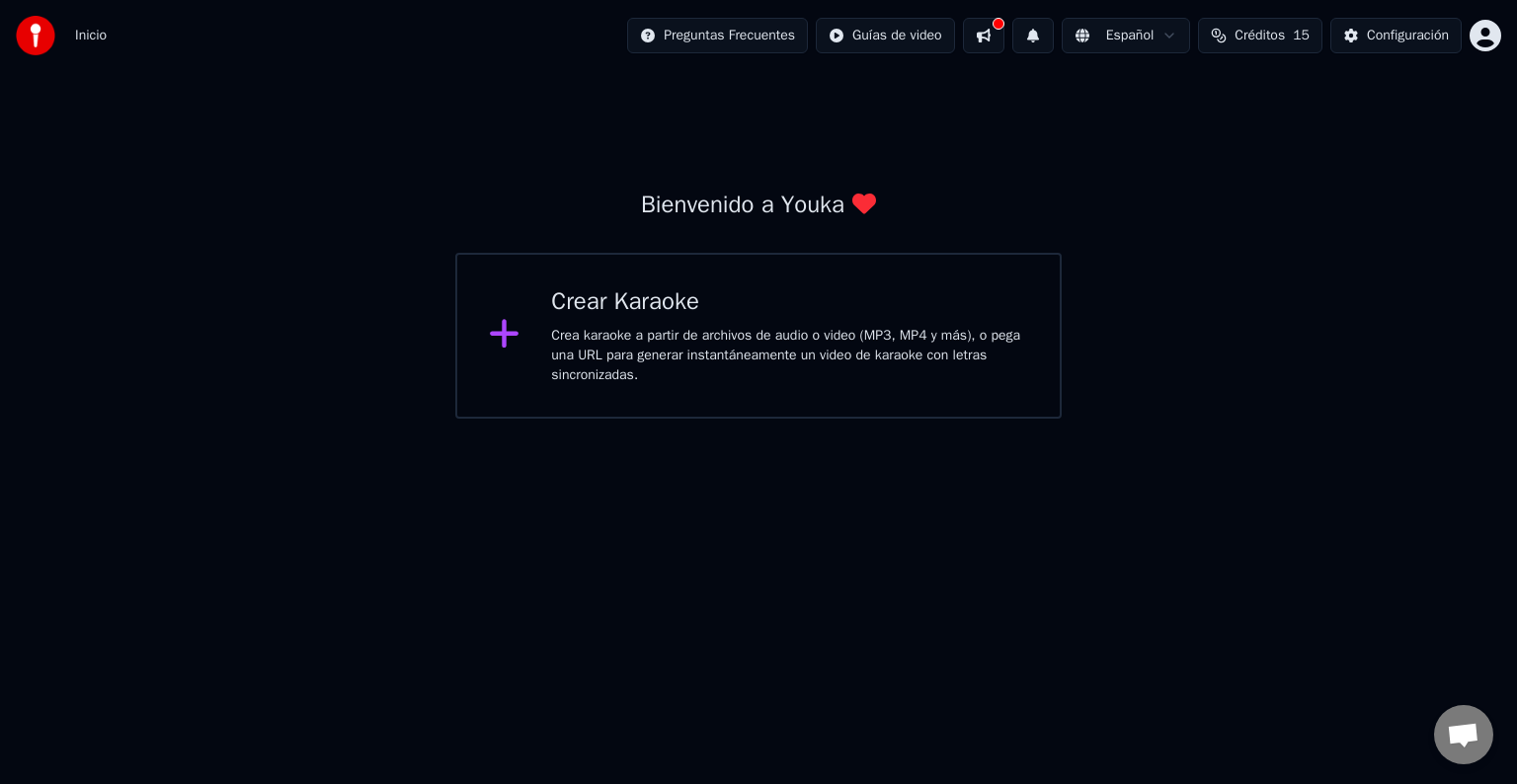 click 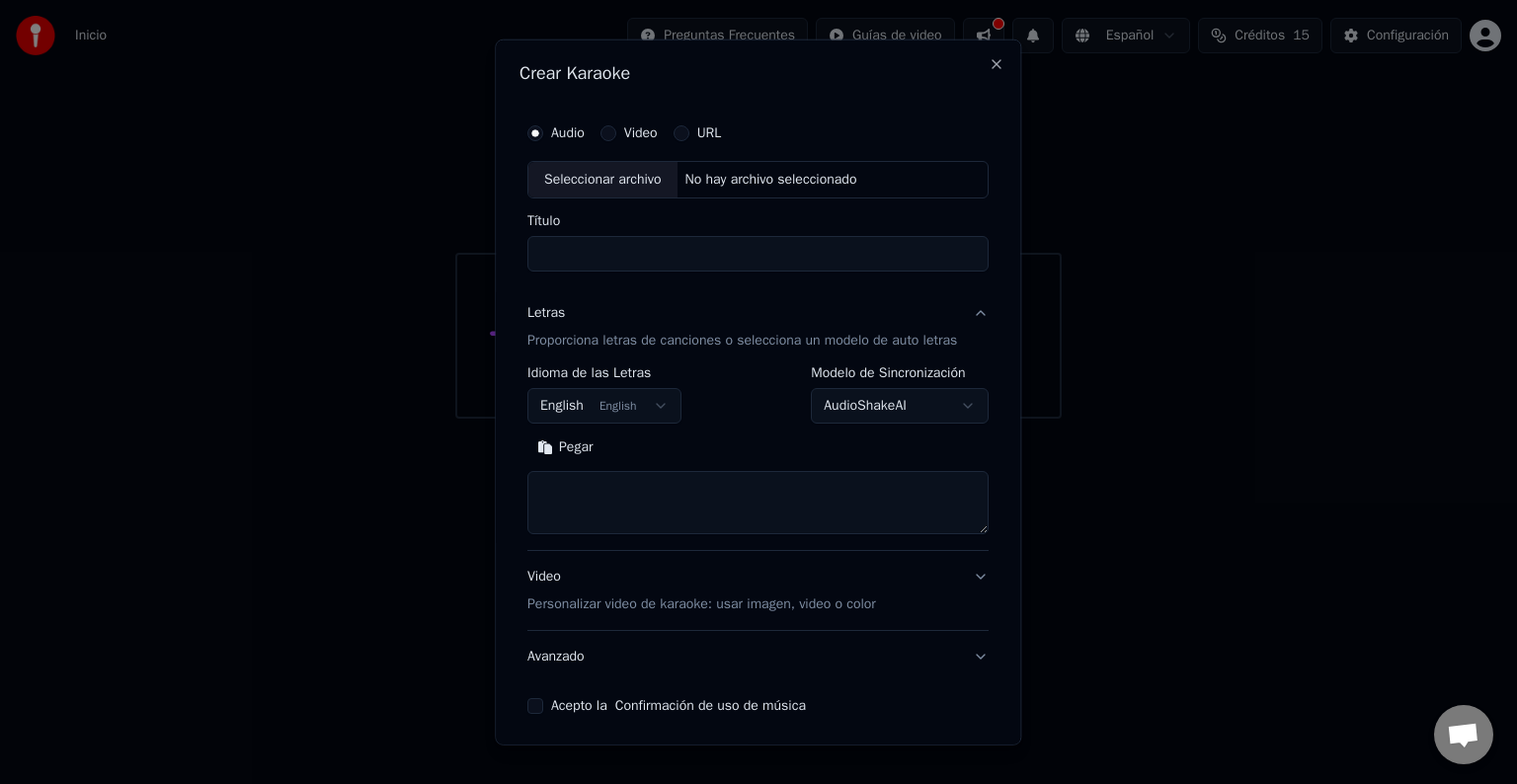 click on "Seleccionar archivo" at bounding box center [602, 180] 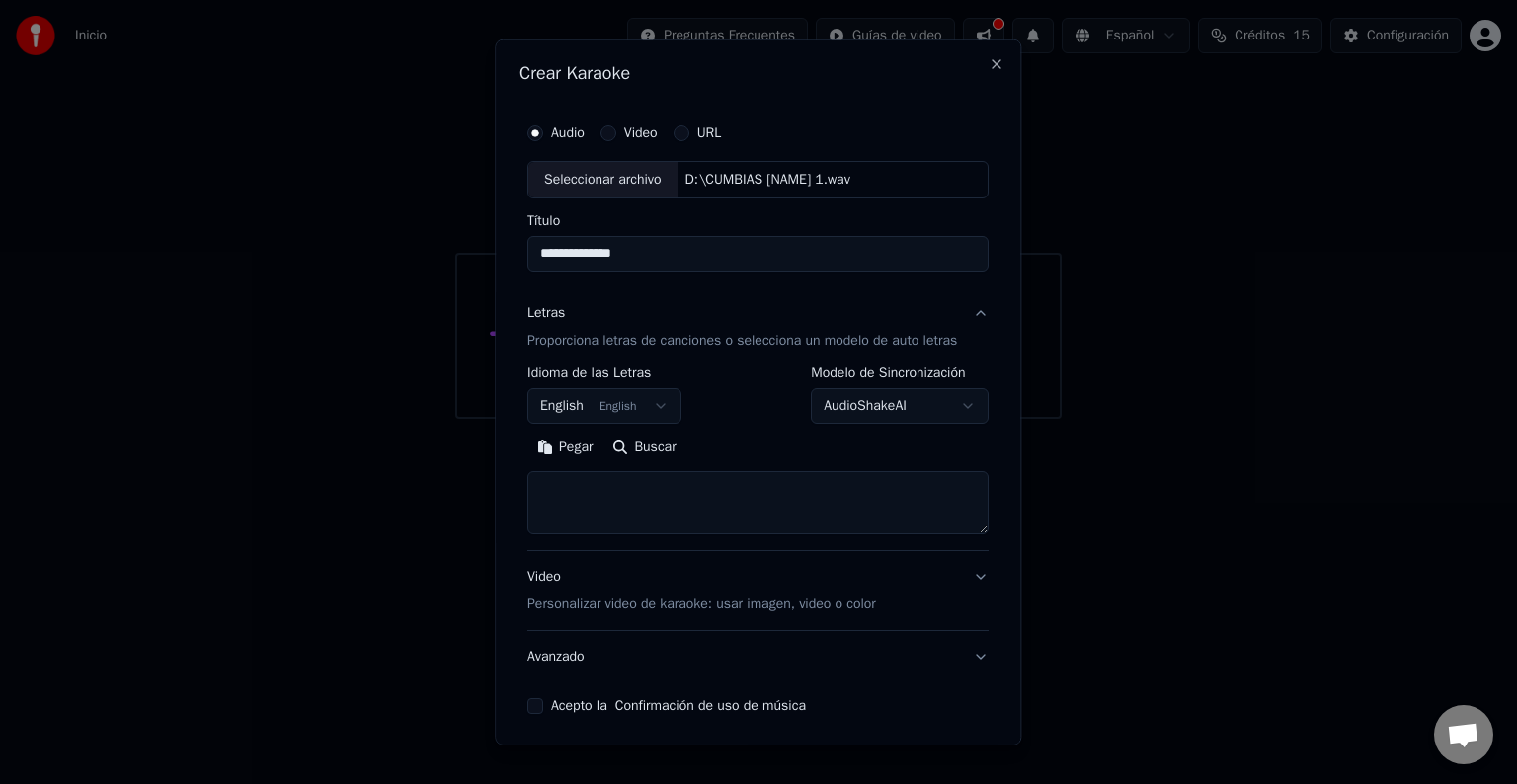type on "**********" 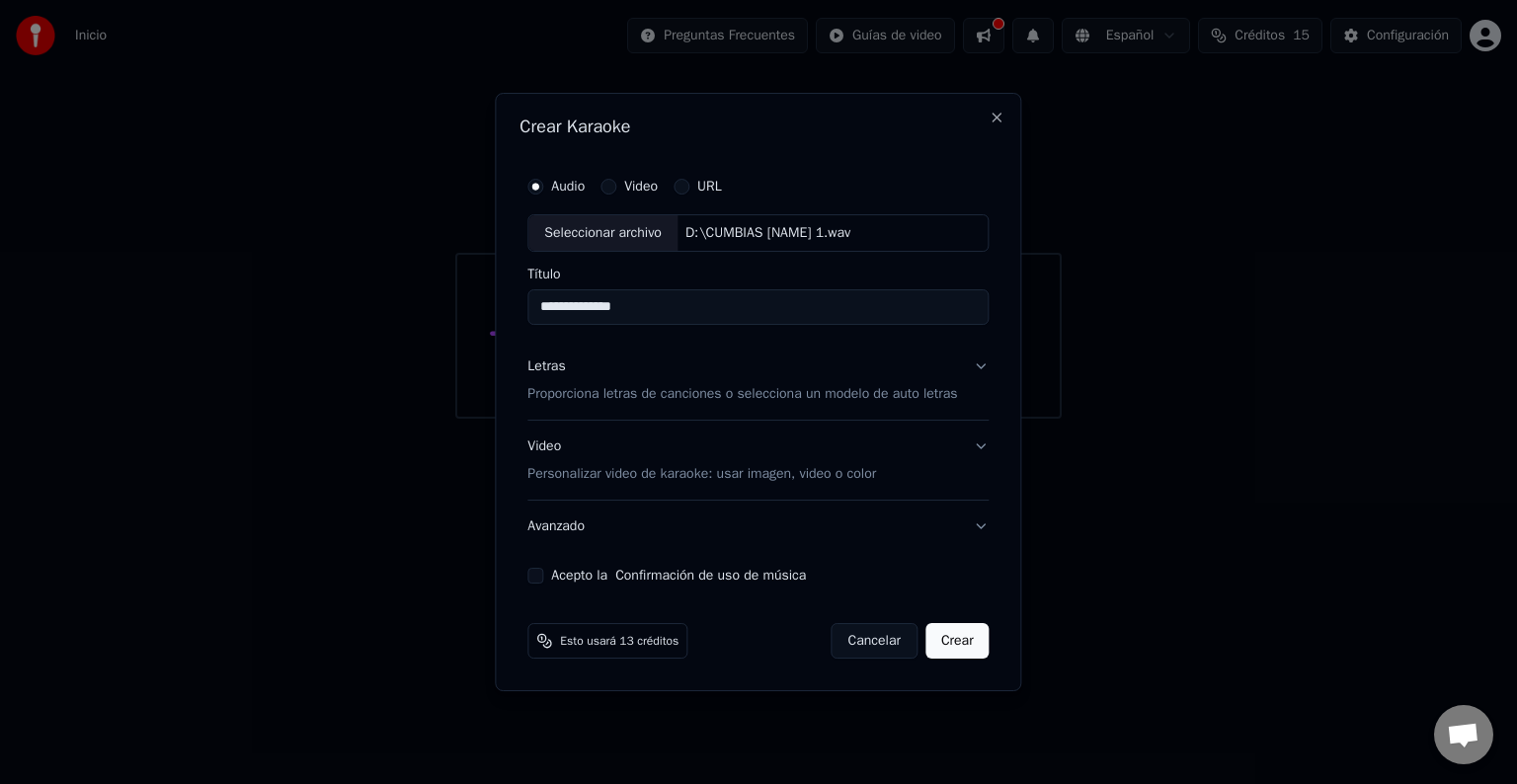 click on "Letras Proporciona letras de canciones o selecciona un modelo de auto letras" at bounding box center (758, 380) 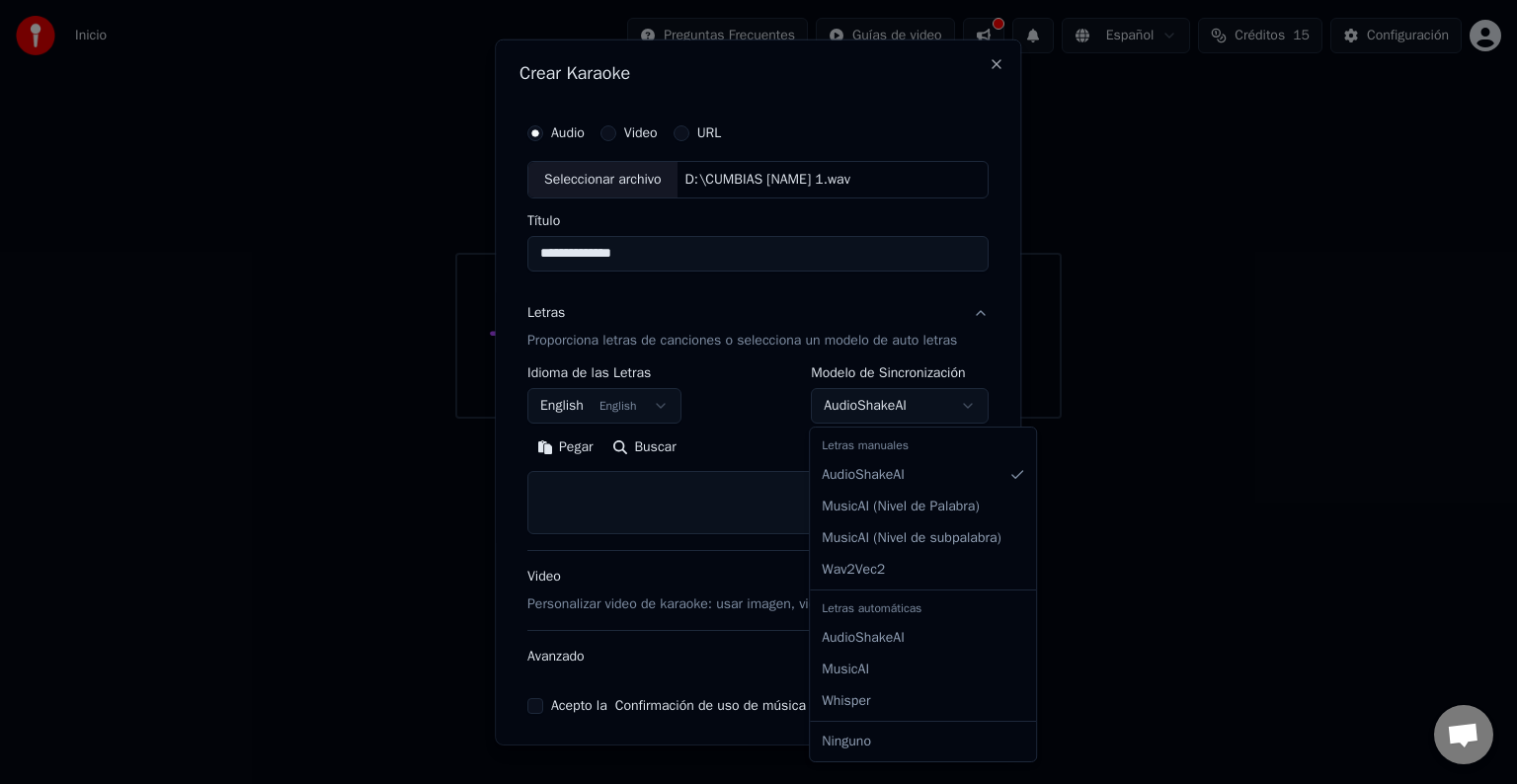 click on "**********" at bounding box center [758, 209] 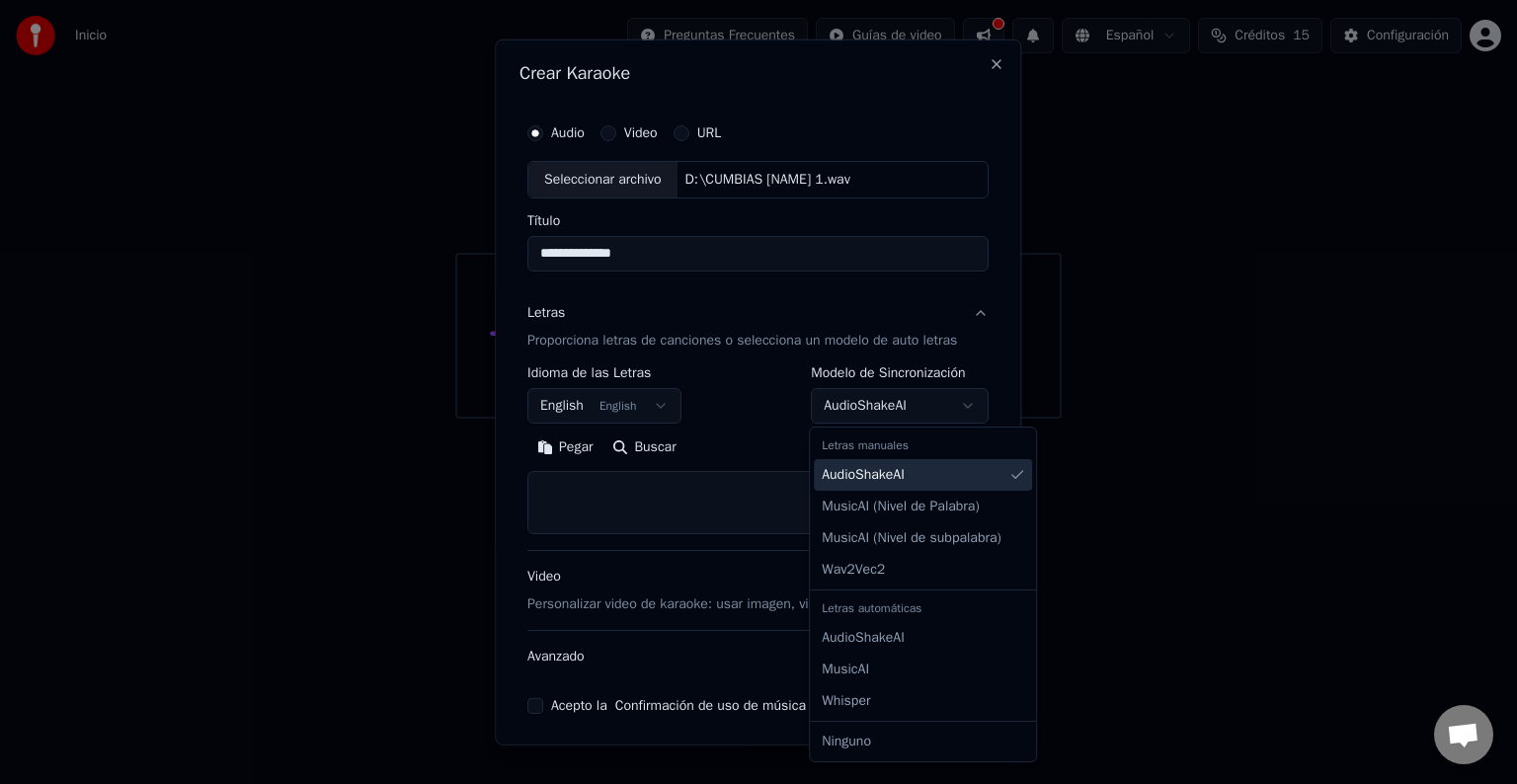 click on "Letras manuales" at bounding box center [922, 445] 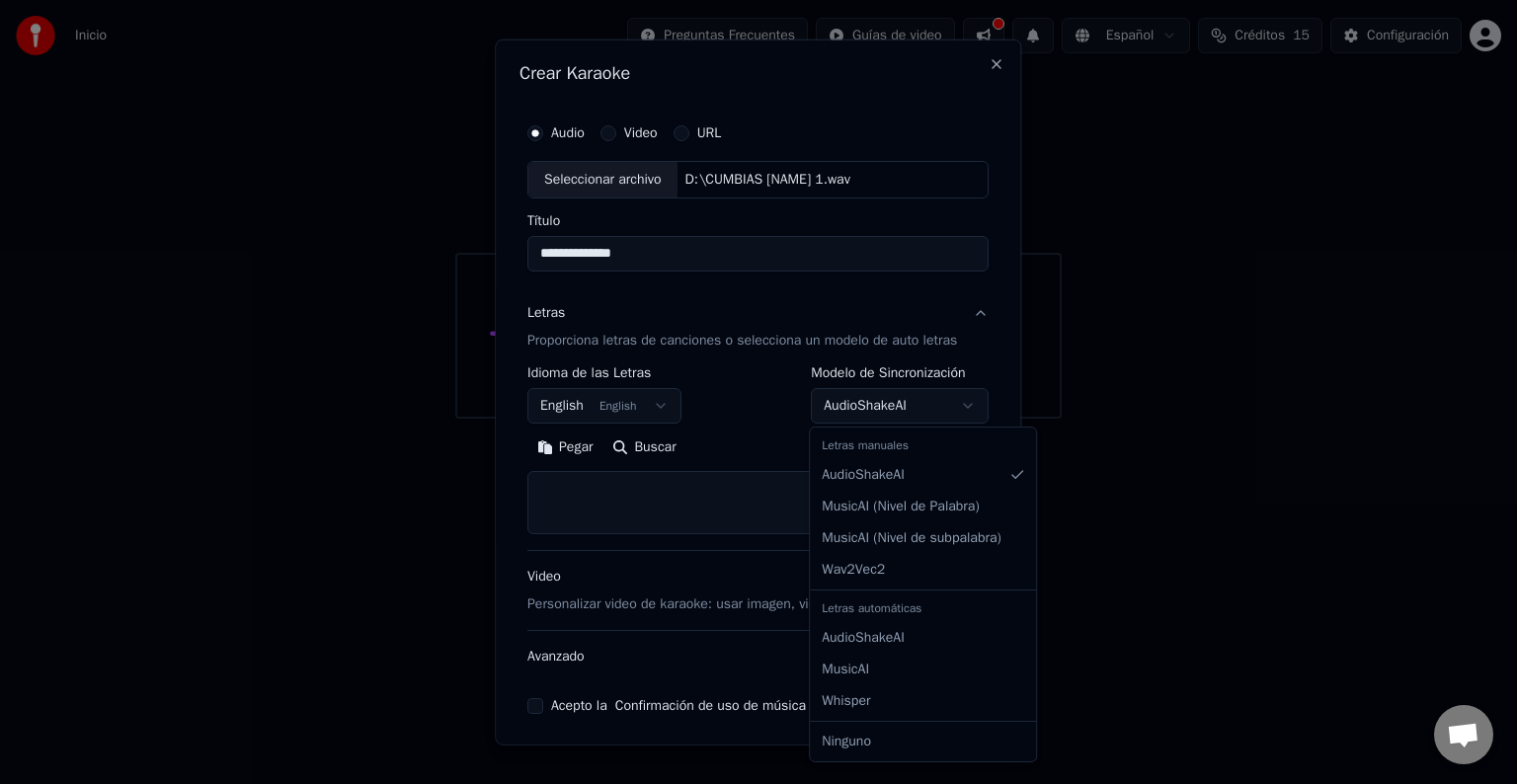 select on "**********" 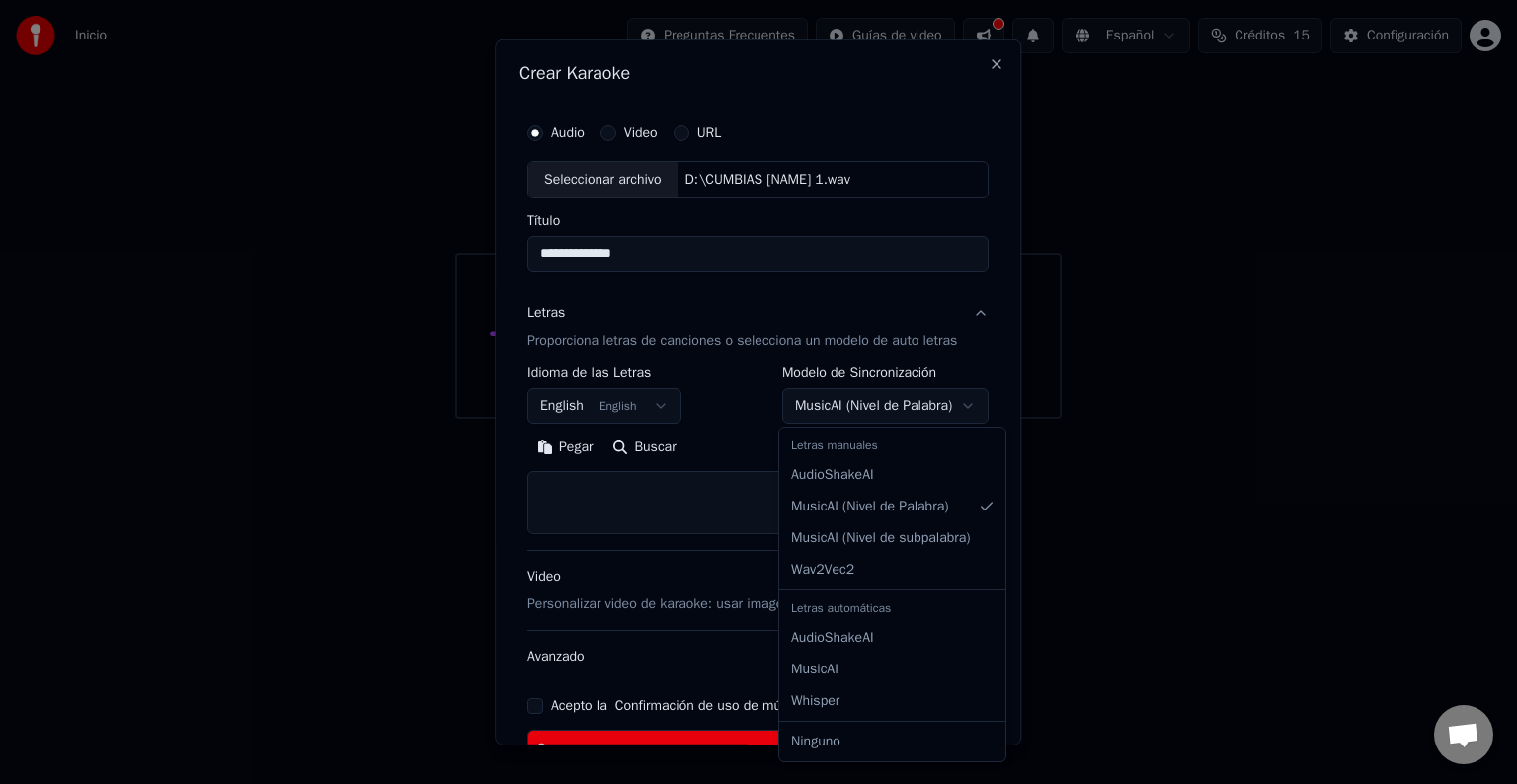 click on "**********" at bounding box center [758, 209] 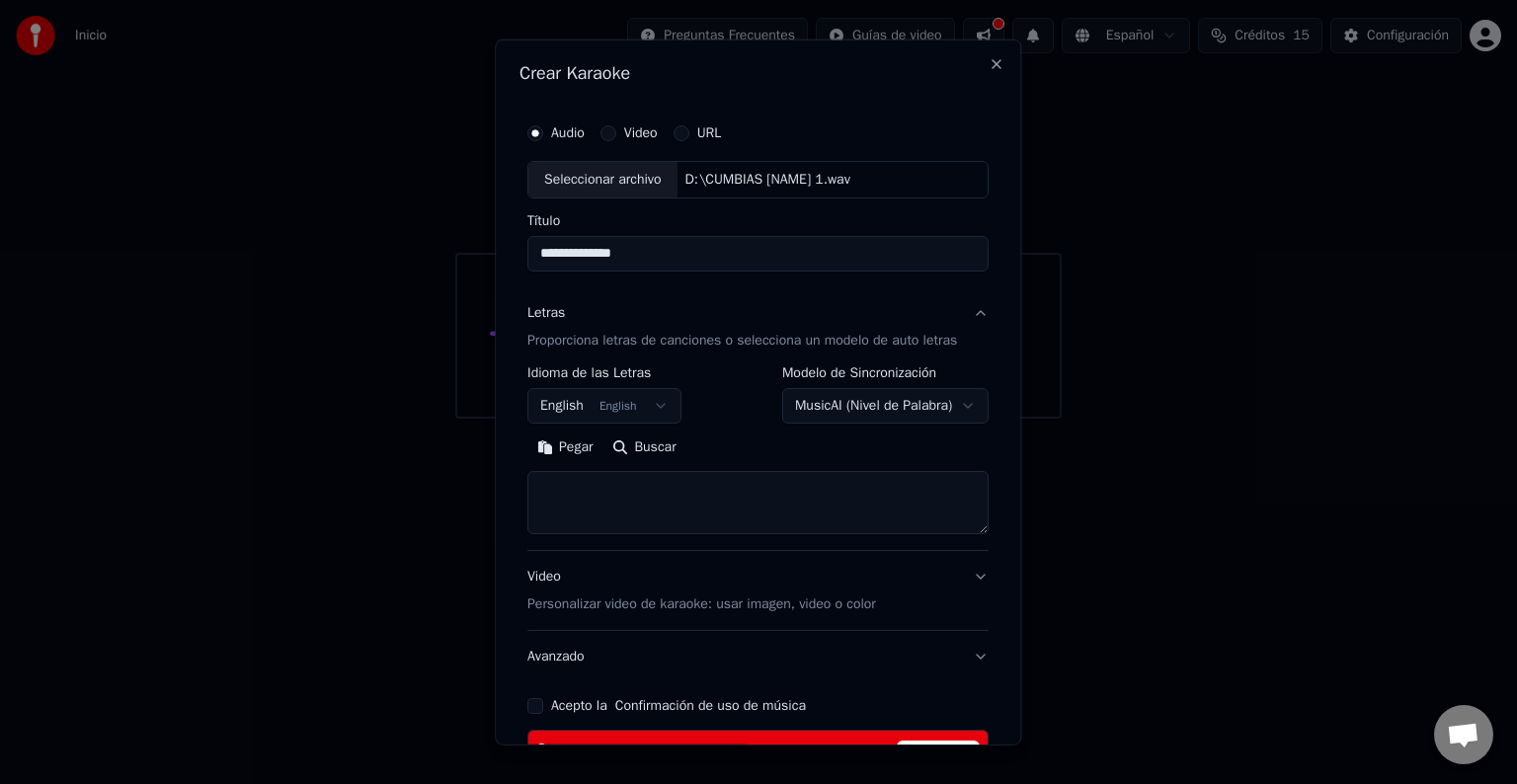 click on "Pegar" at bounding box center (565, 447) 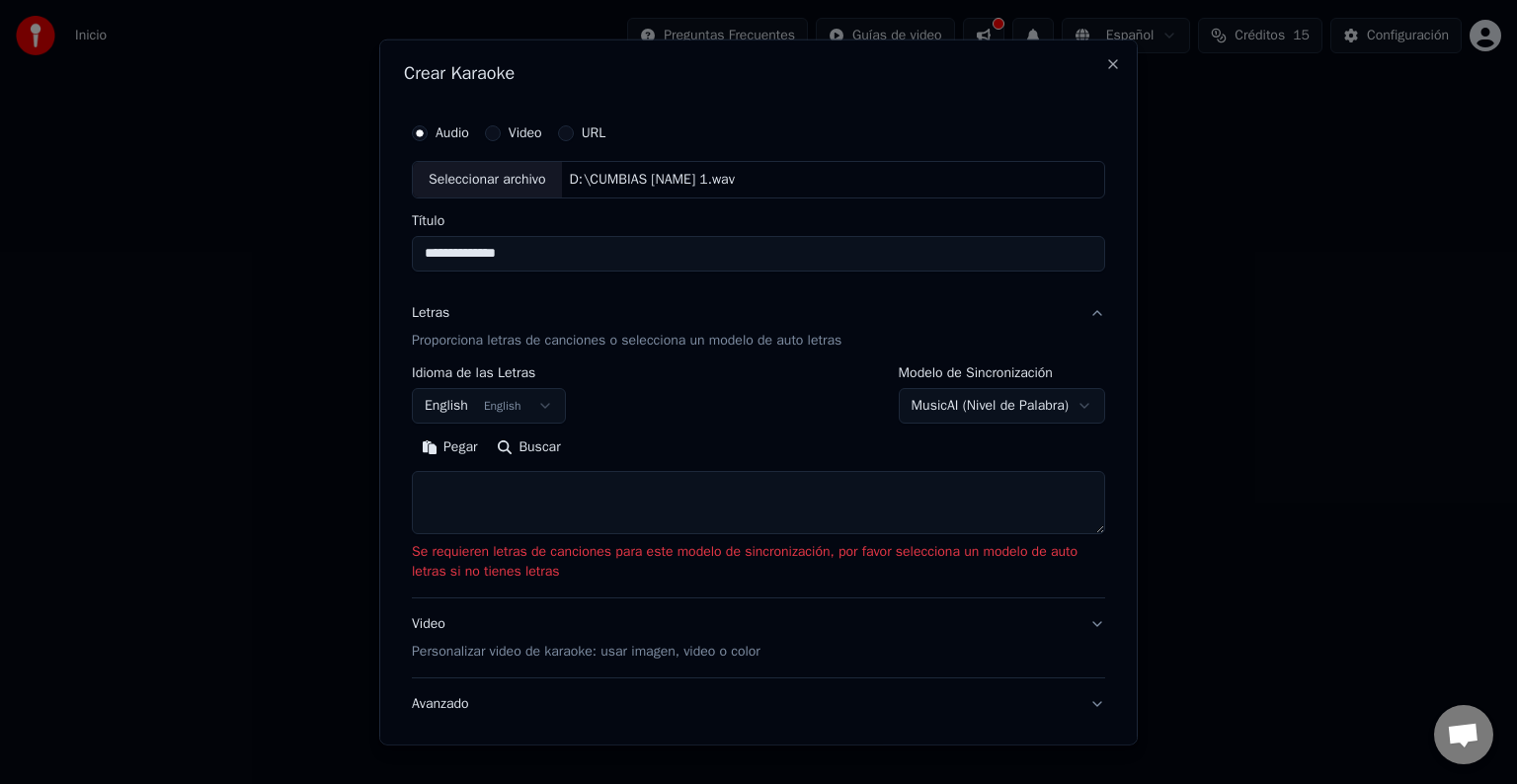 click on "Pegar" at bounding box center (449, 447) 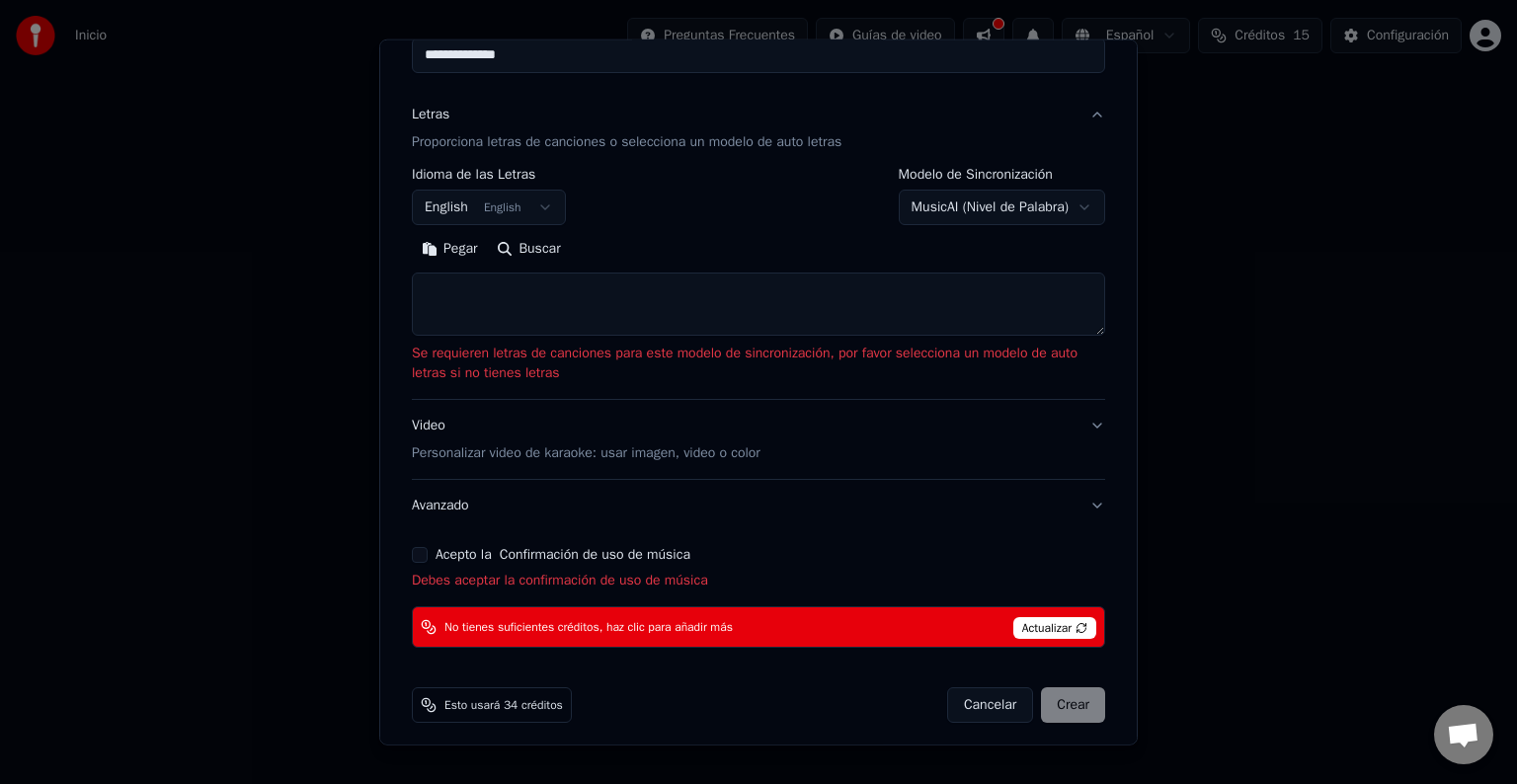 scroll, scrollTop: 199, scrollLeft: 0, axis: vertical 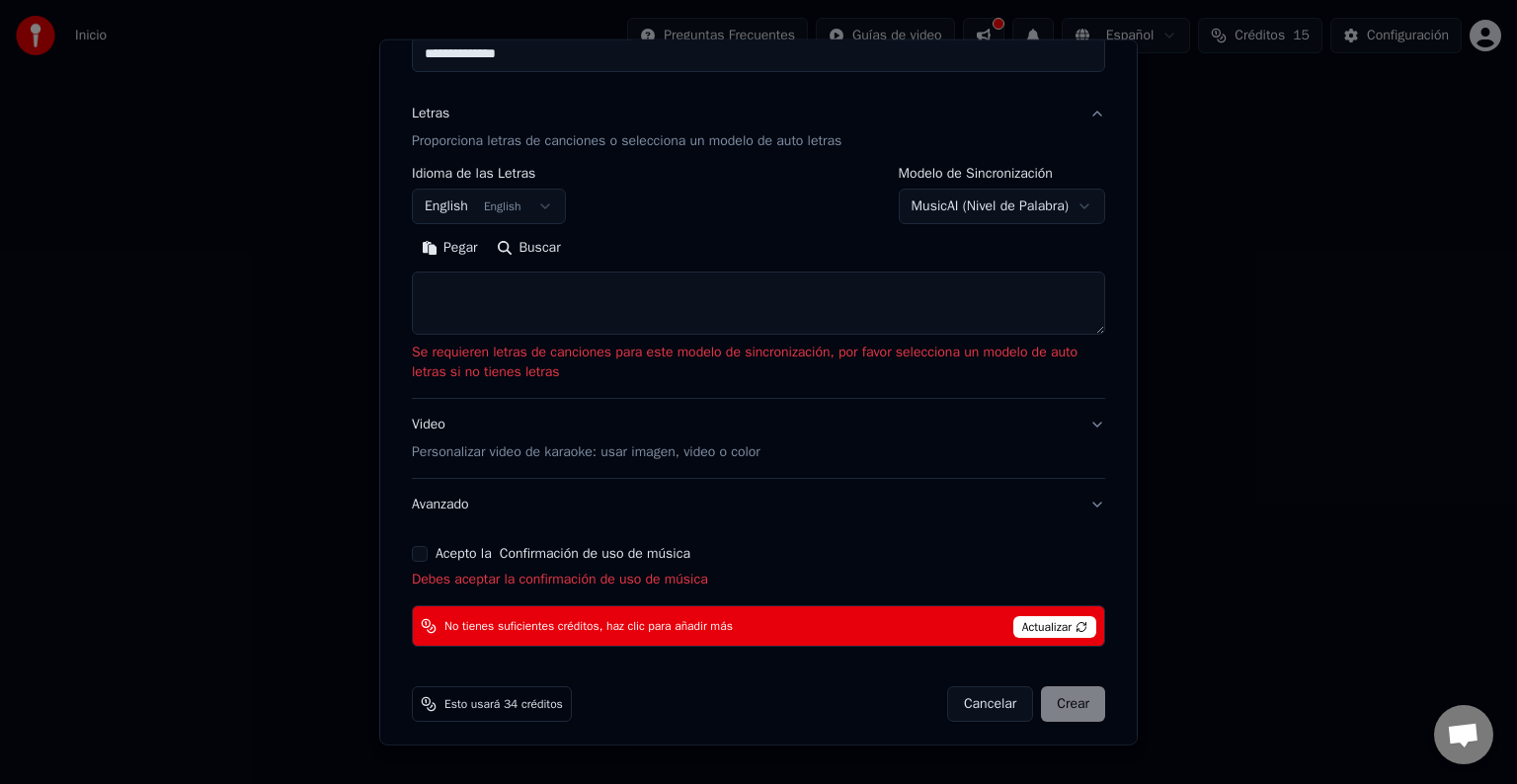 click on "Acepto la   Confirmación de uso de música" at bounding box center (420, 554) 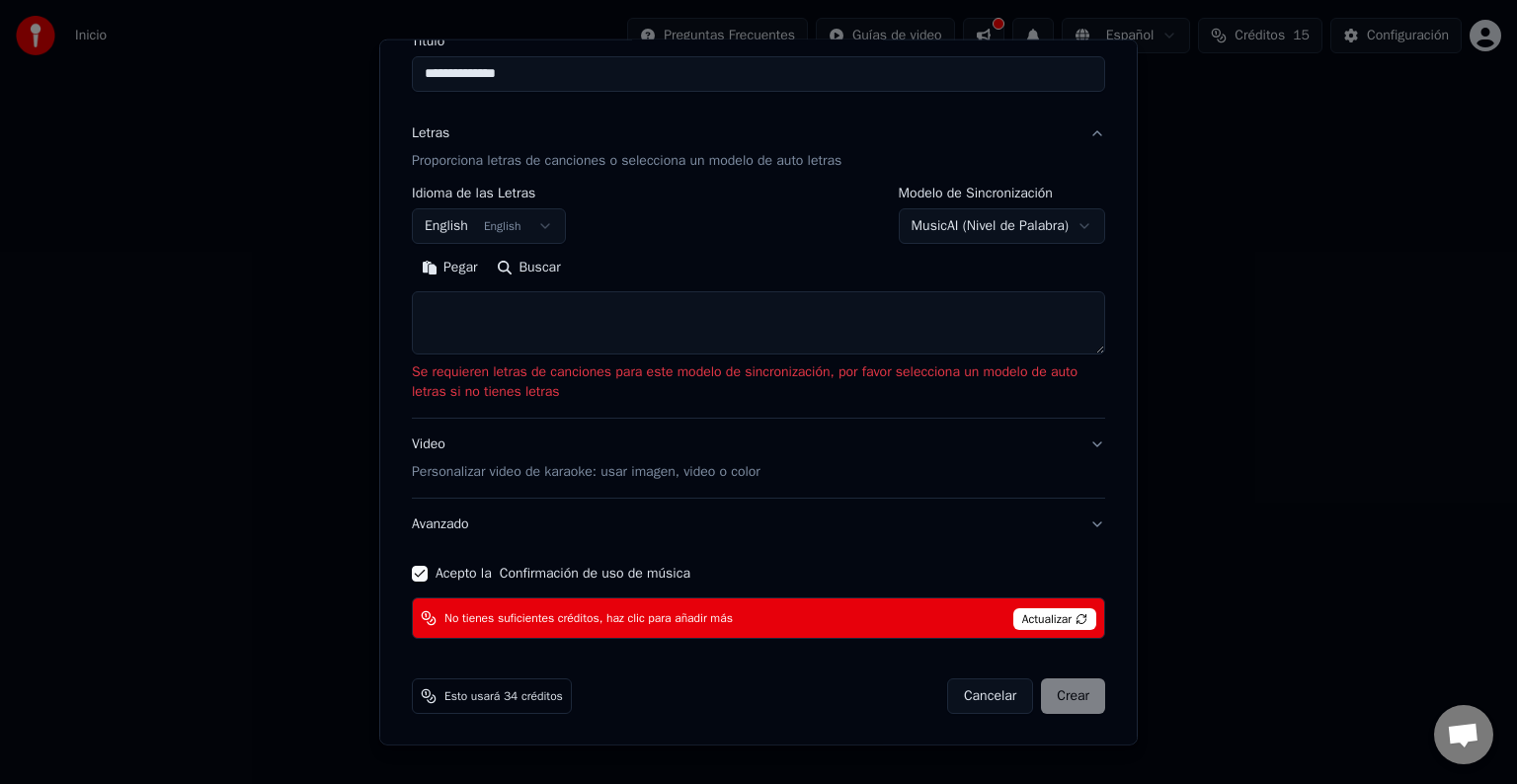 click on "Cancelar Crear" at bounding box center [1026, 696] 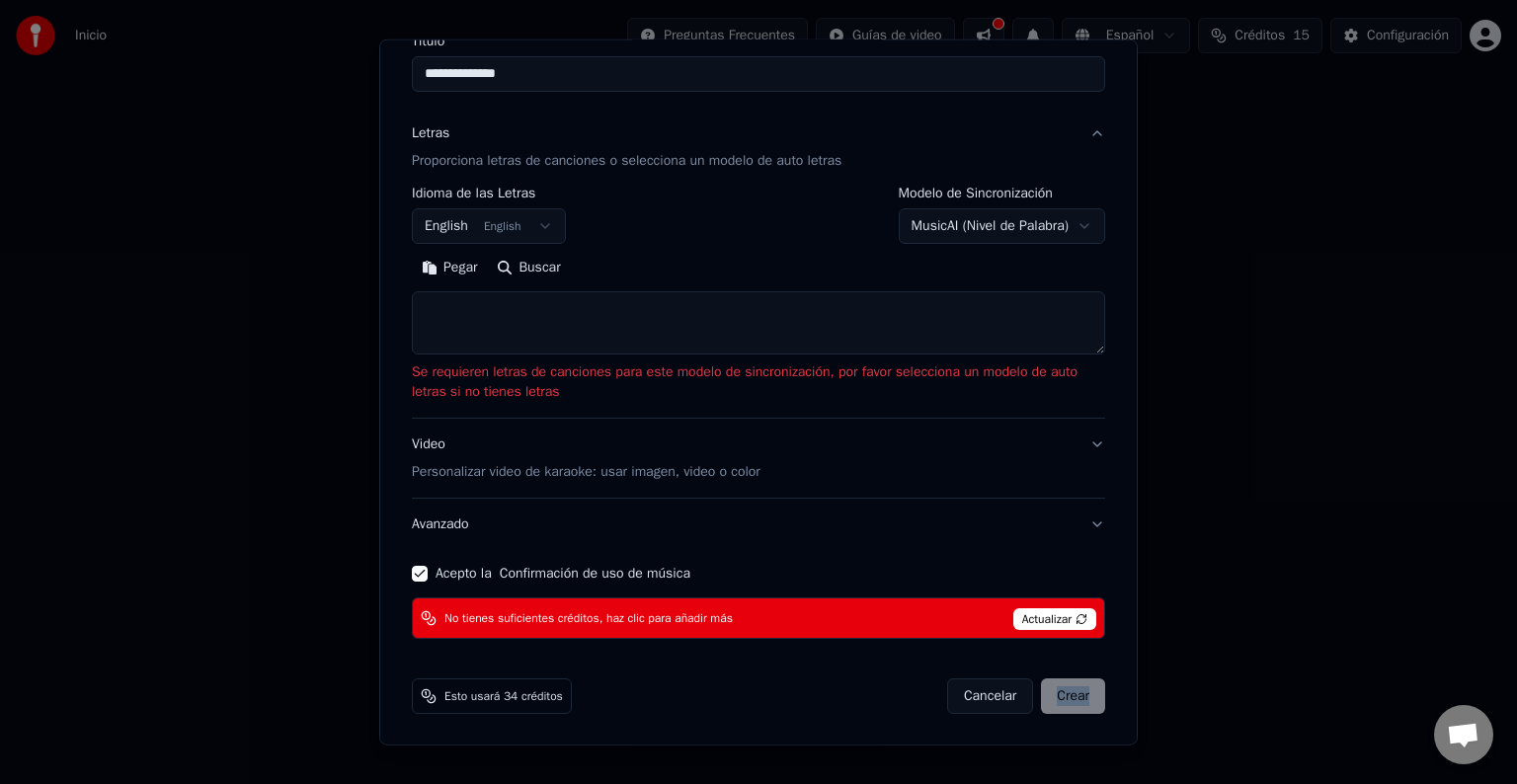 click on "Cancelar Crear" at bounding box center [1026, 696] 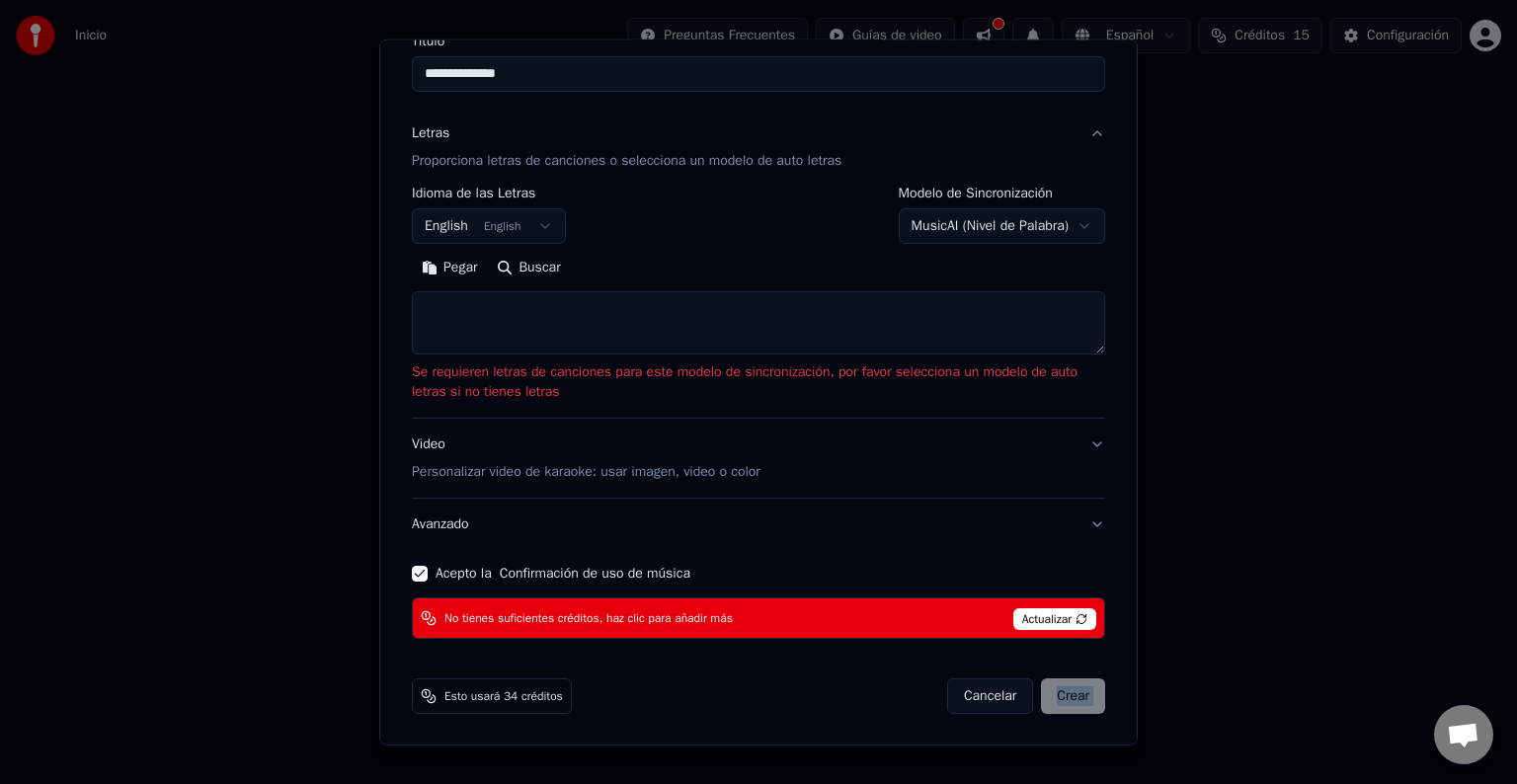 click on "Cancelar Crear" at bounding box center [1026, 696] 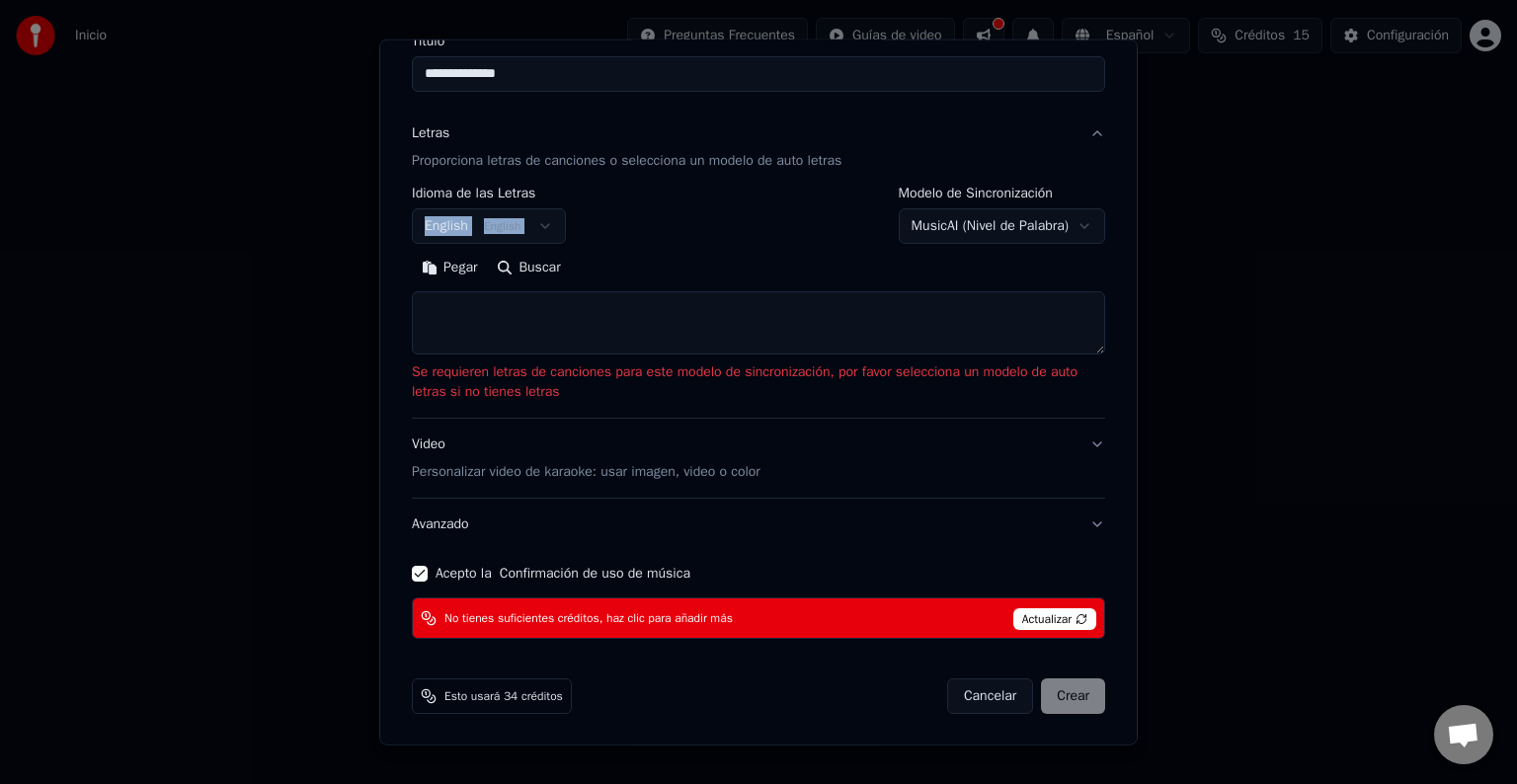 drag, startPoint x: 1137, startPoint y: 181, endPoint x: 1134, endPoint y: 236, distance: 55.0818 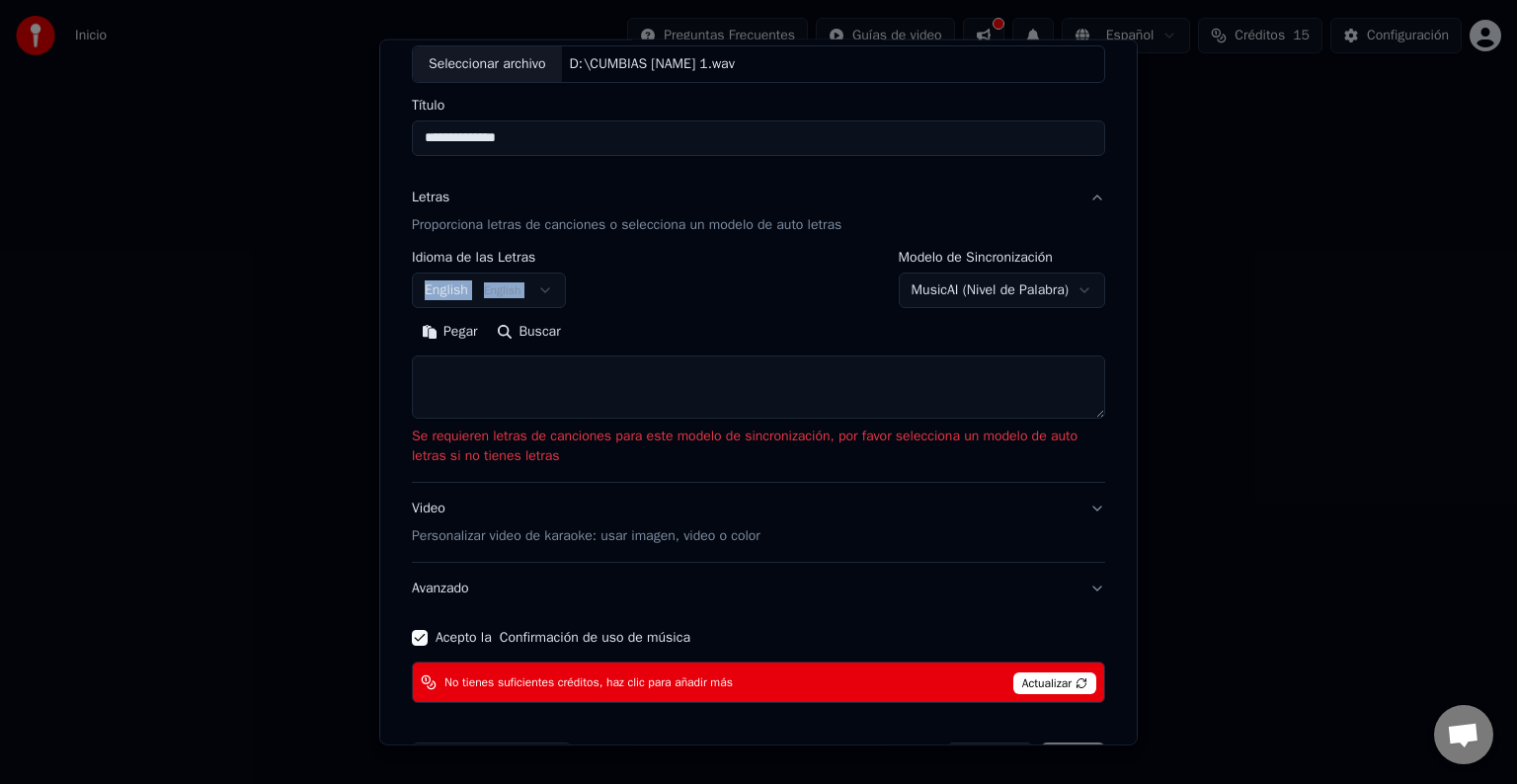 scroll, scrollTop: 0, scrollLeft: 0, axis: both 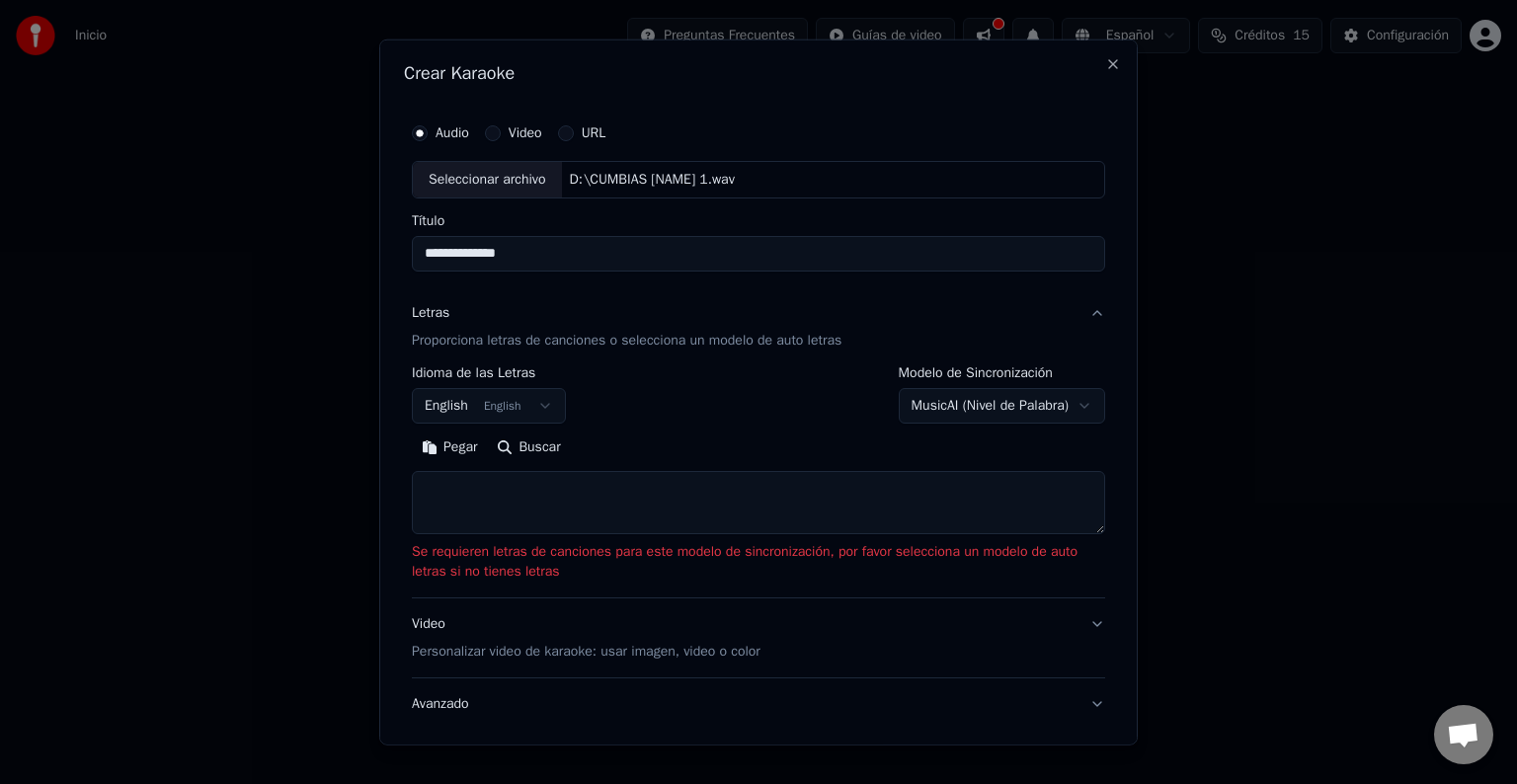 click at bounding box center (758, 503) 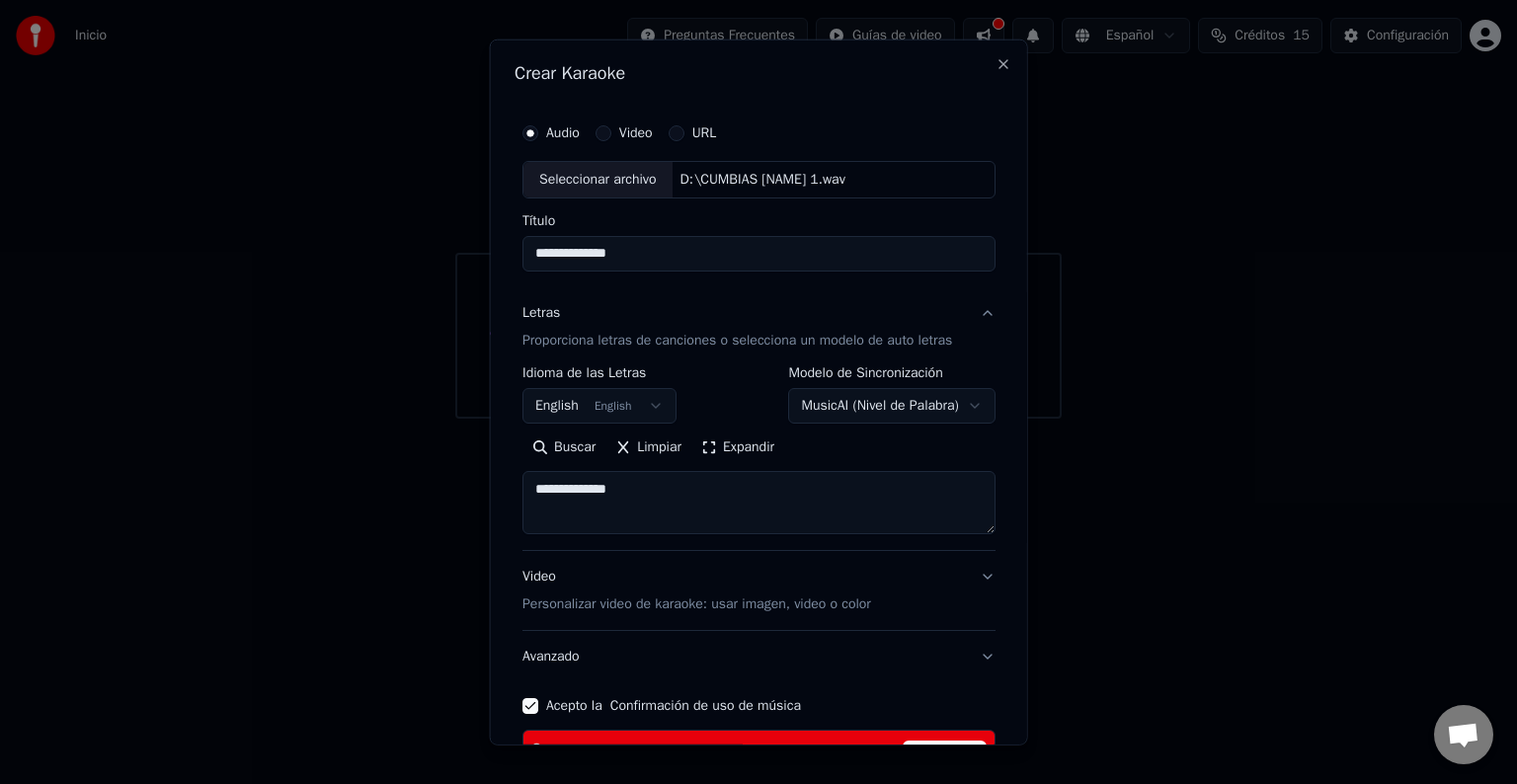 click on "**********" at bounding box center (758, 483) 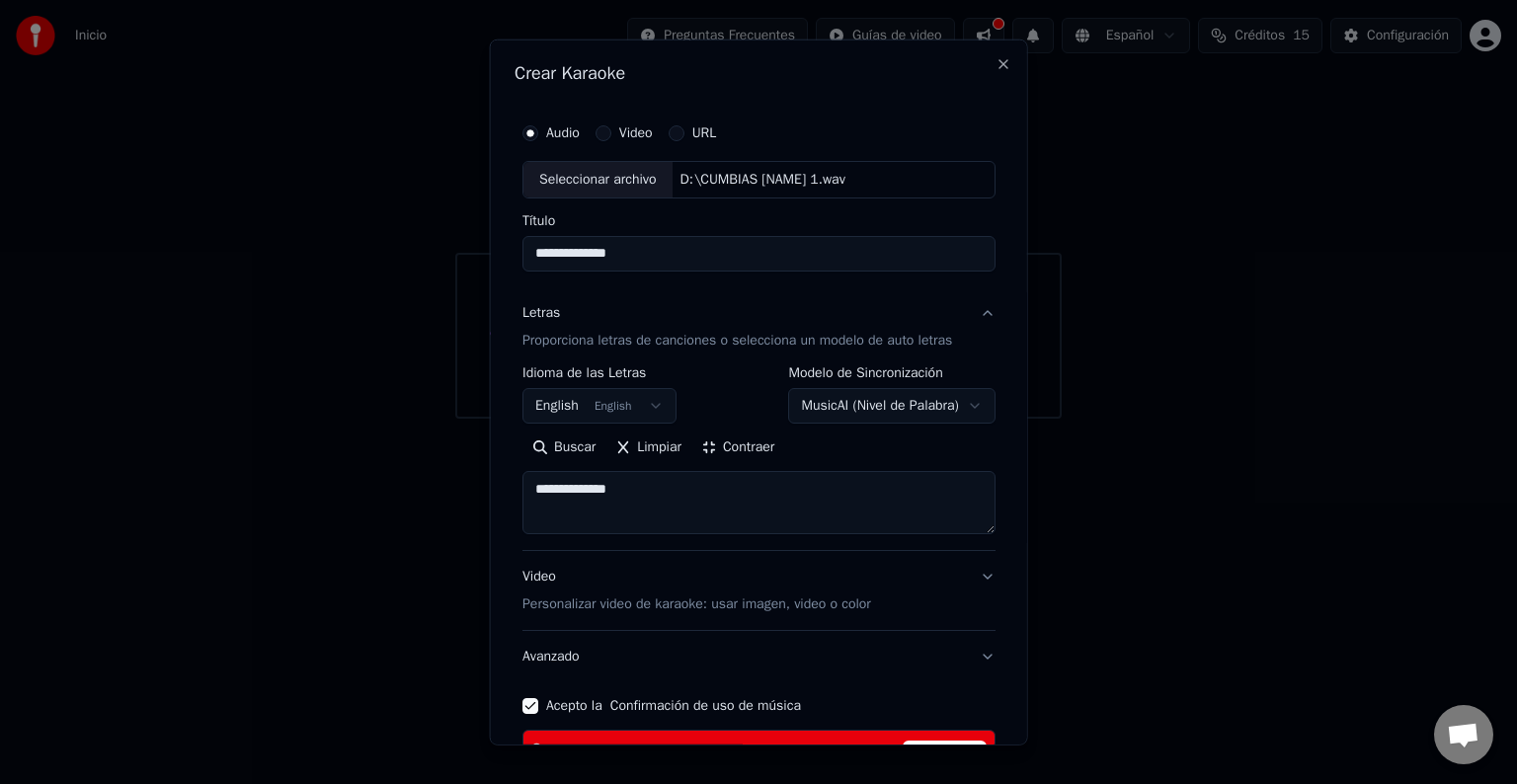 click on "Contraer" at bounding box center (738, 447) 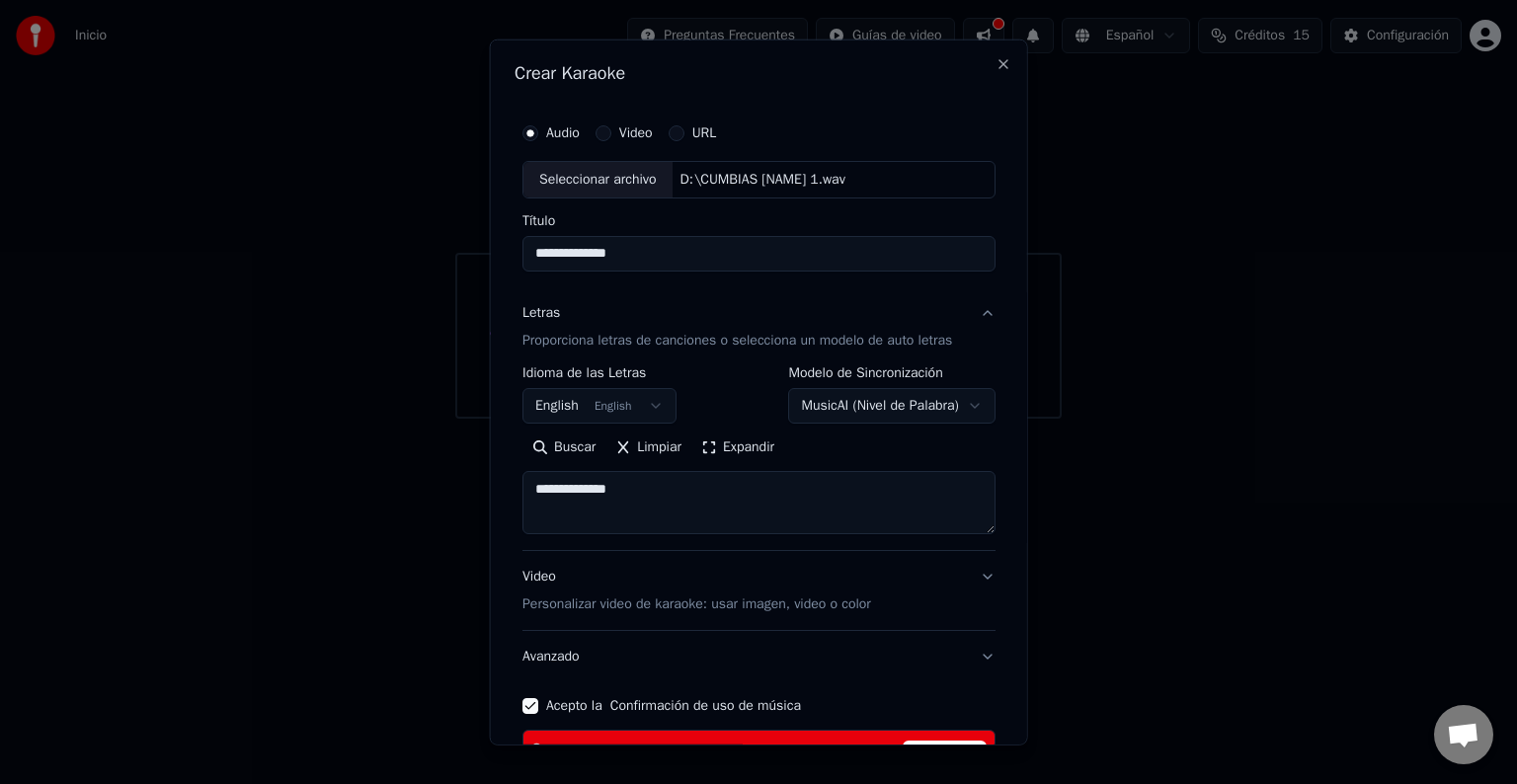click on "Expandir" at bounding box center (738, 447) 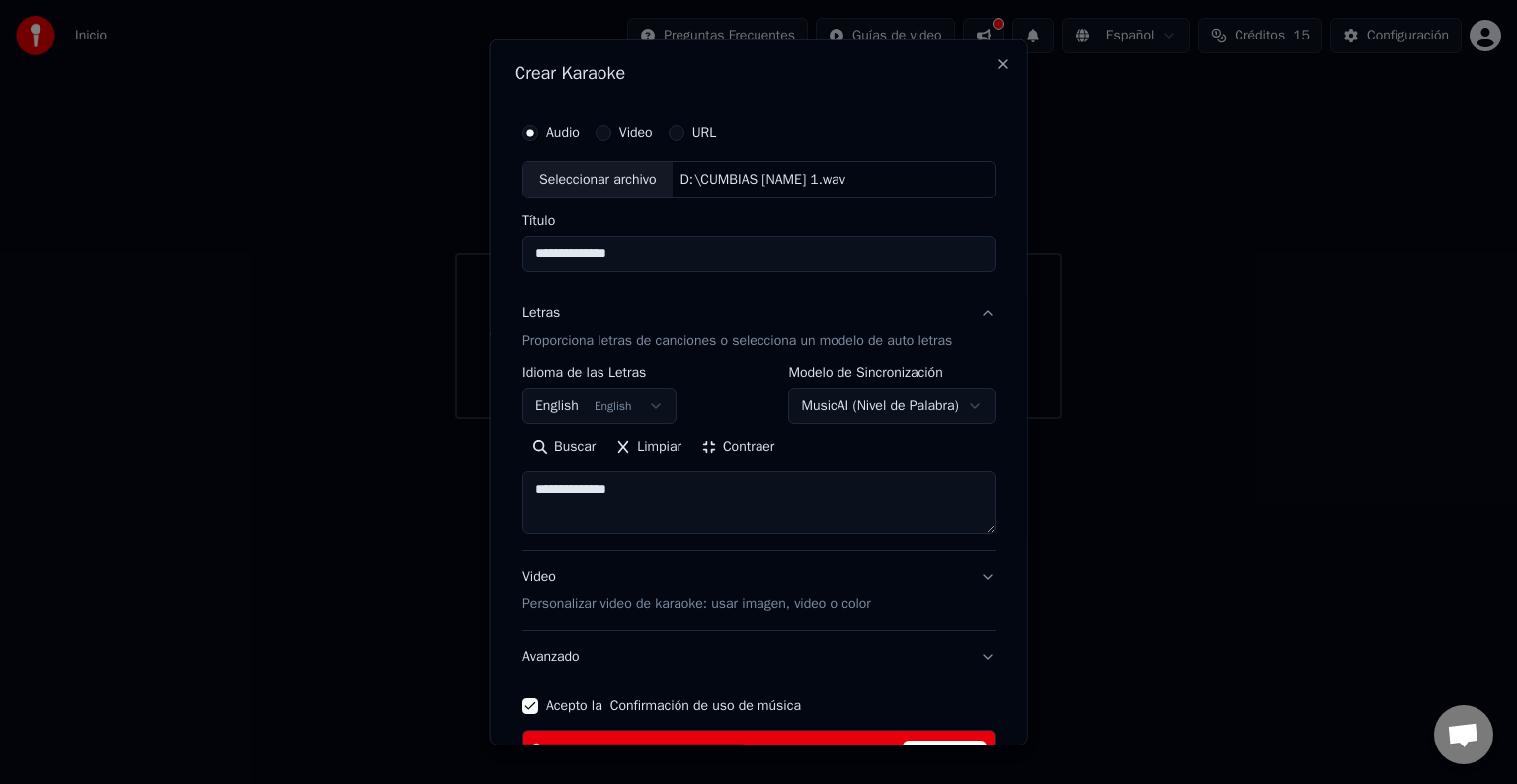 click on "Contraer" at bounding box center (738, 447) 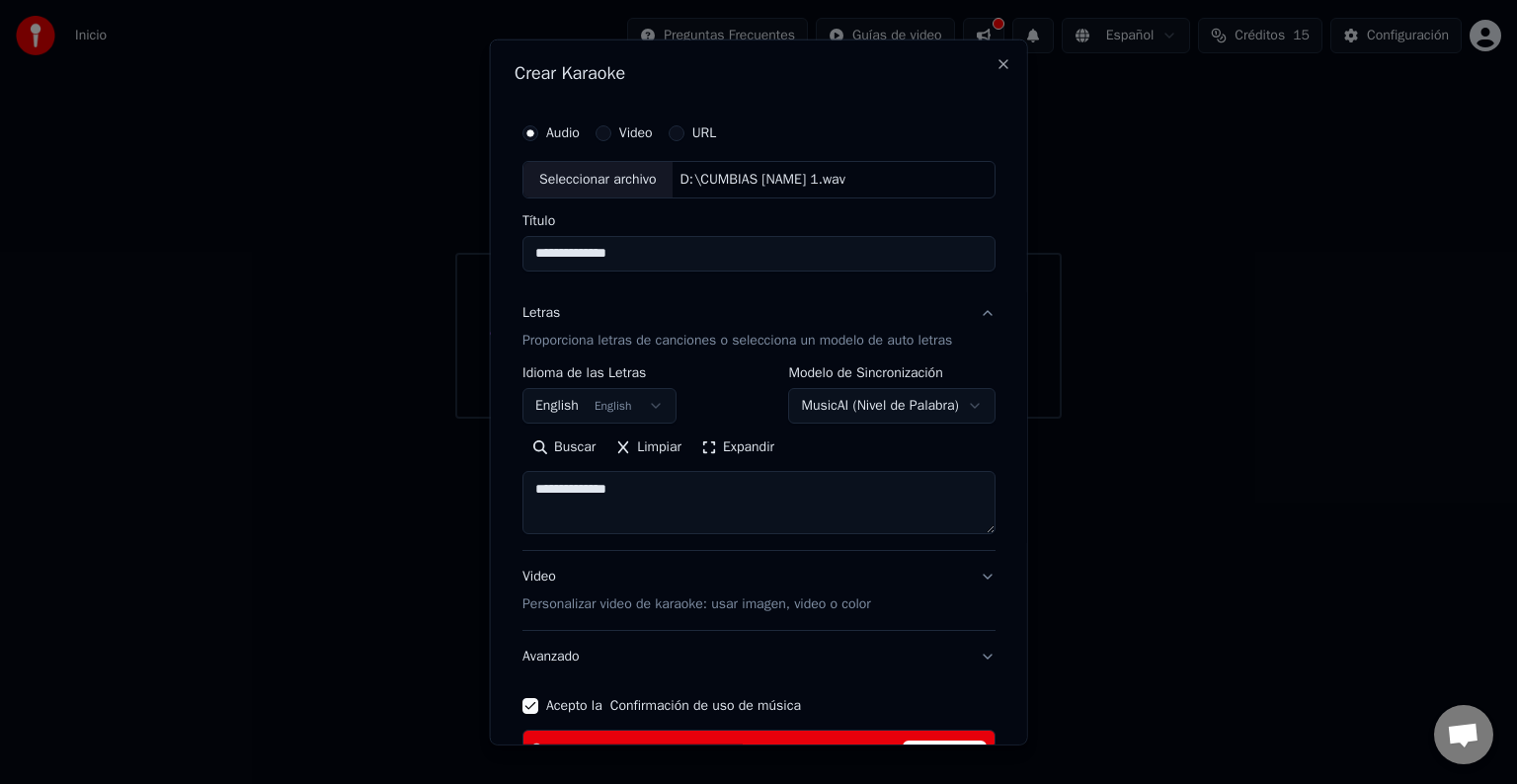 click on "**********" at bounding box center [758, 503] 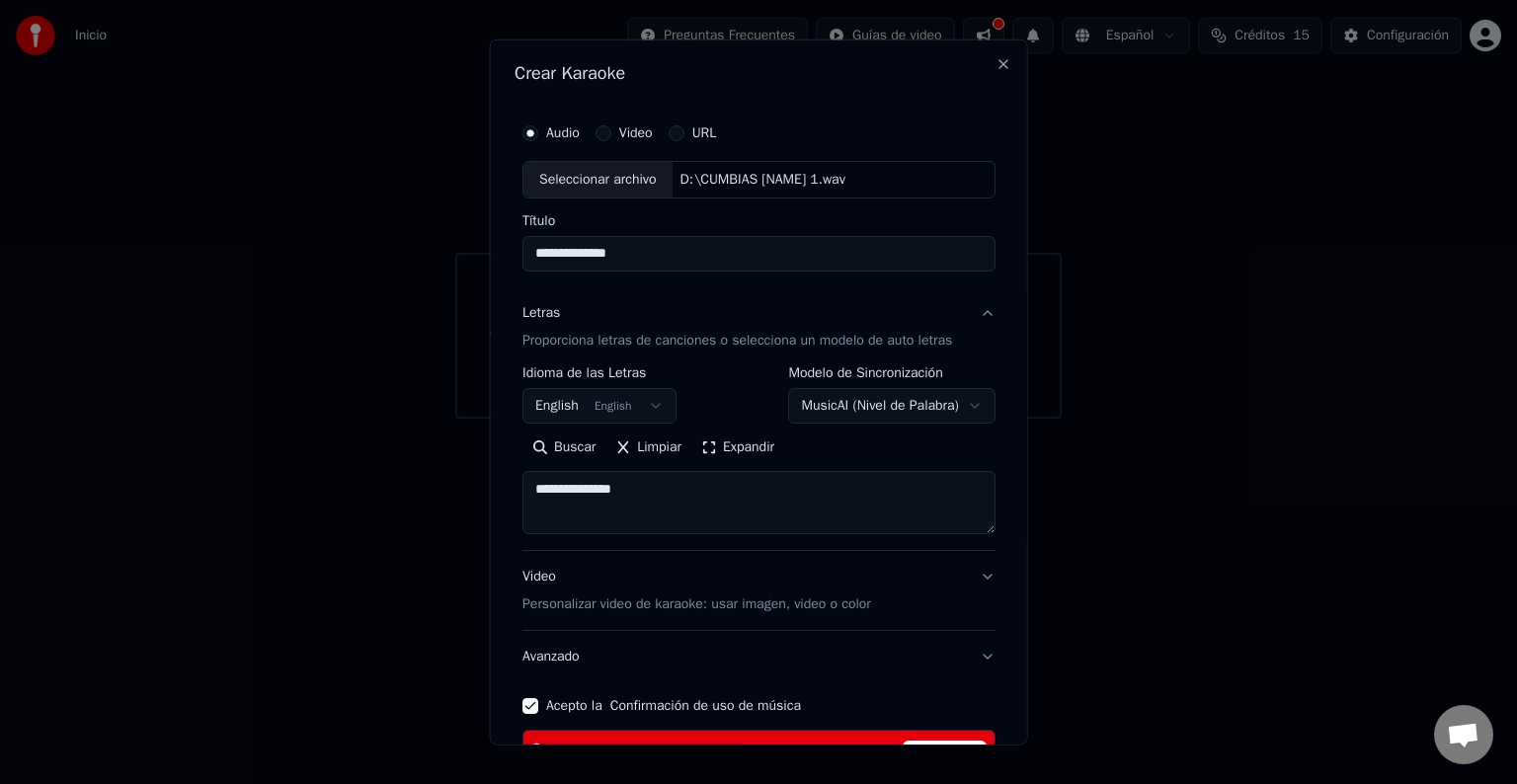type on "**********" 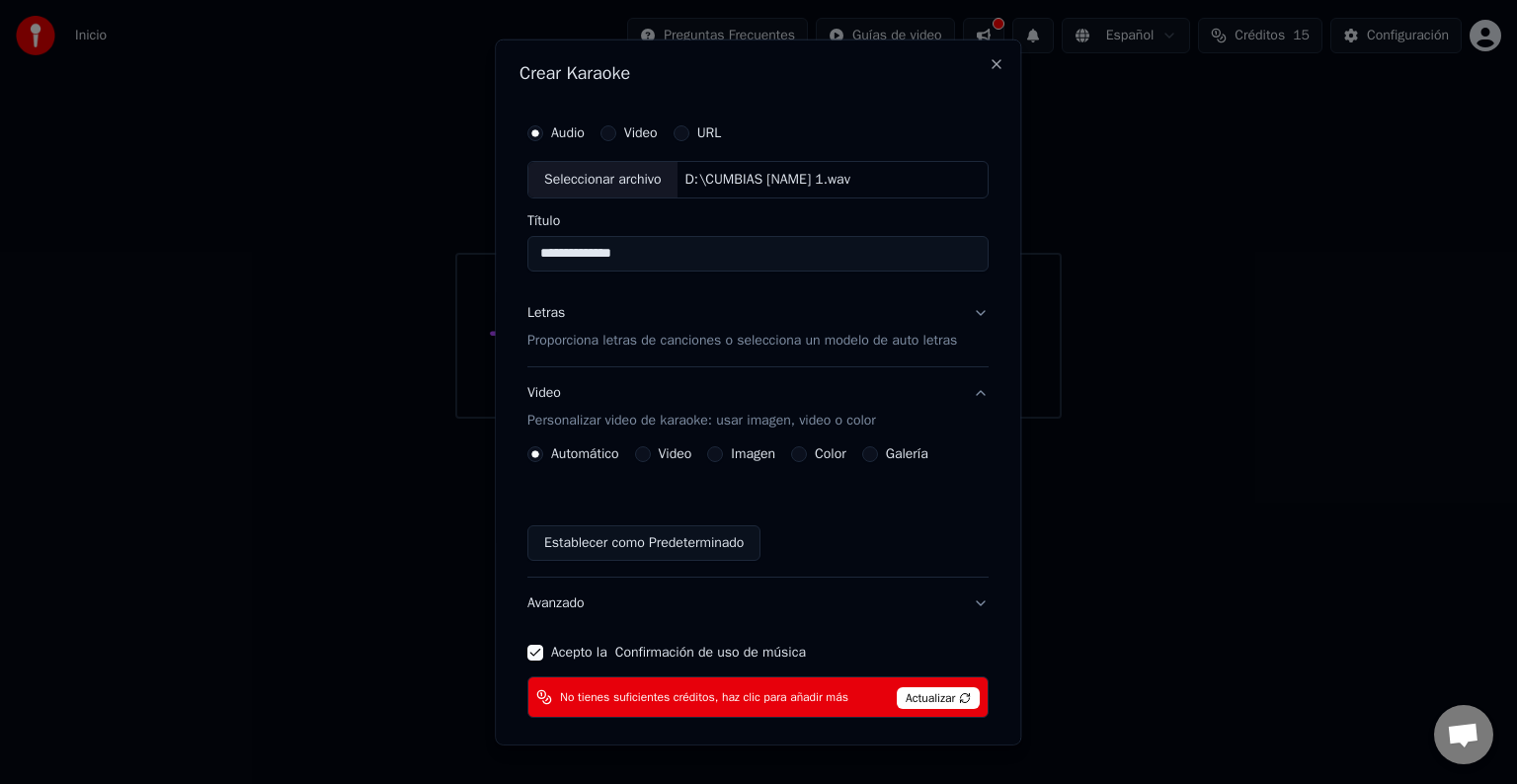 click on "Video" at bounding box center (643, 454) 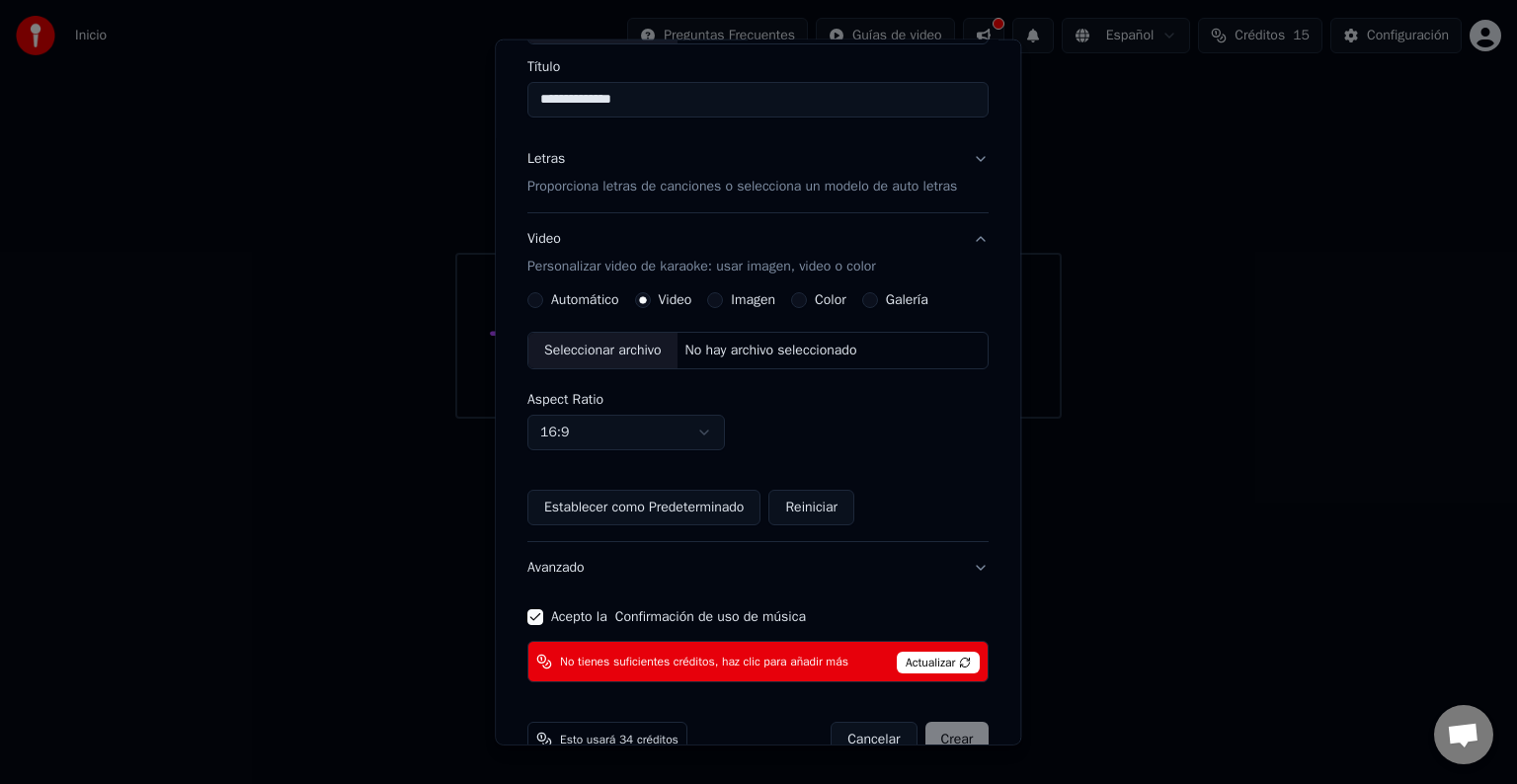scroll, scrollTop: 0, scrollLeft: 0, axis: both 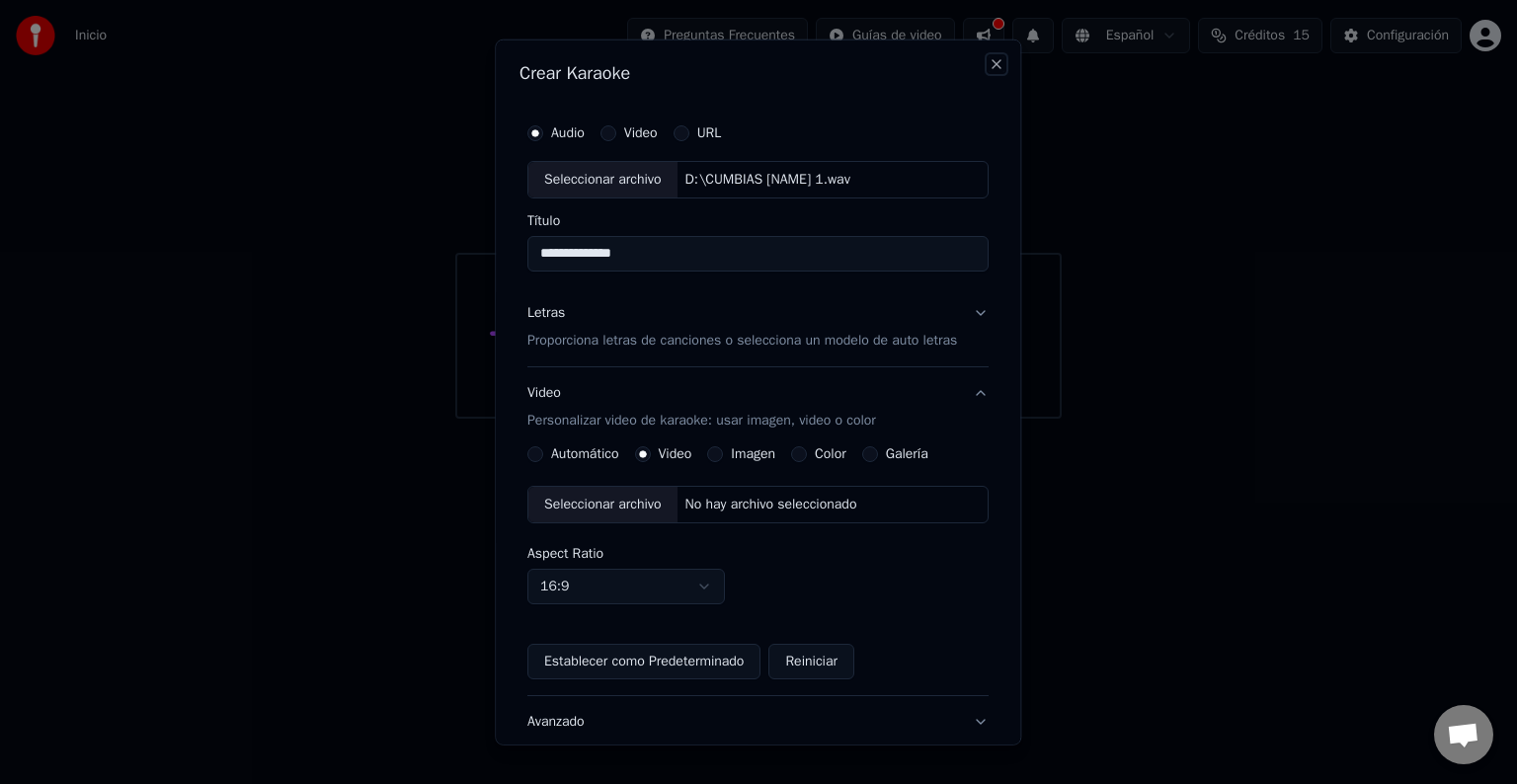click on "Close" at bounding box center (998, 64) 